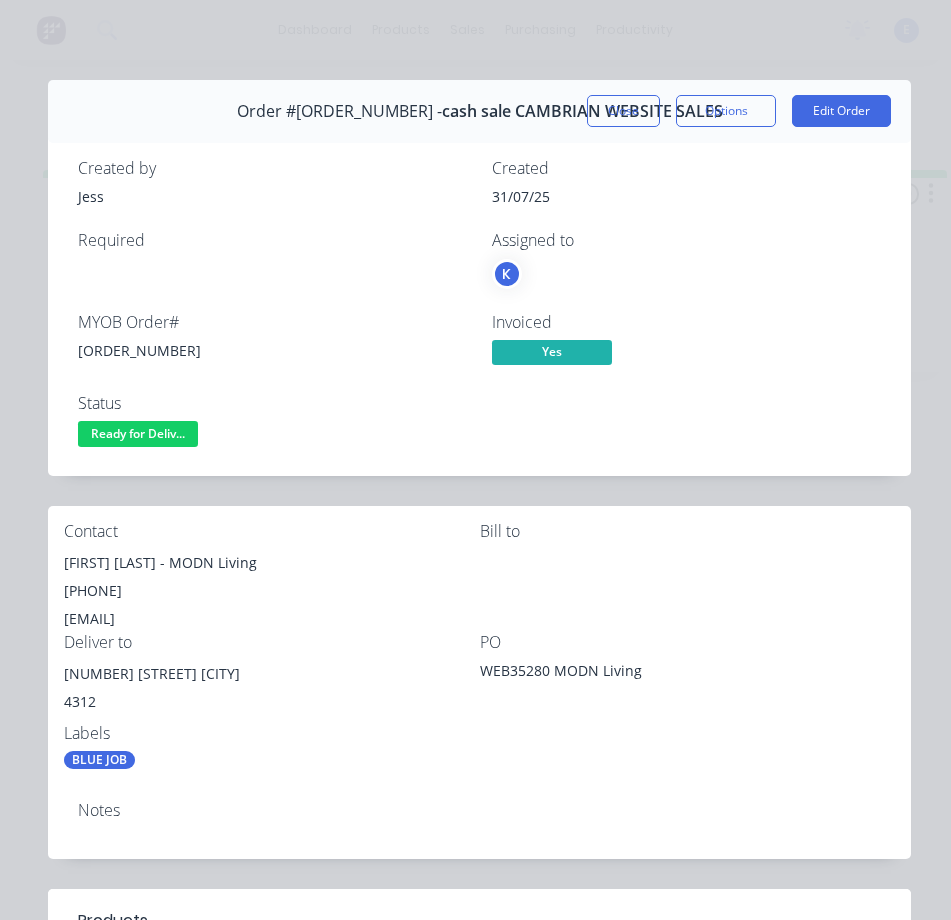 scroll, scrollTop: 0, scrollLeft: 0, axis: both 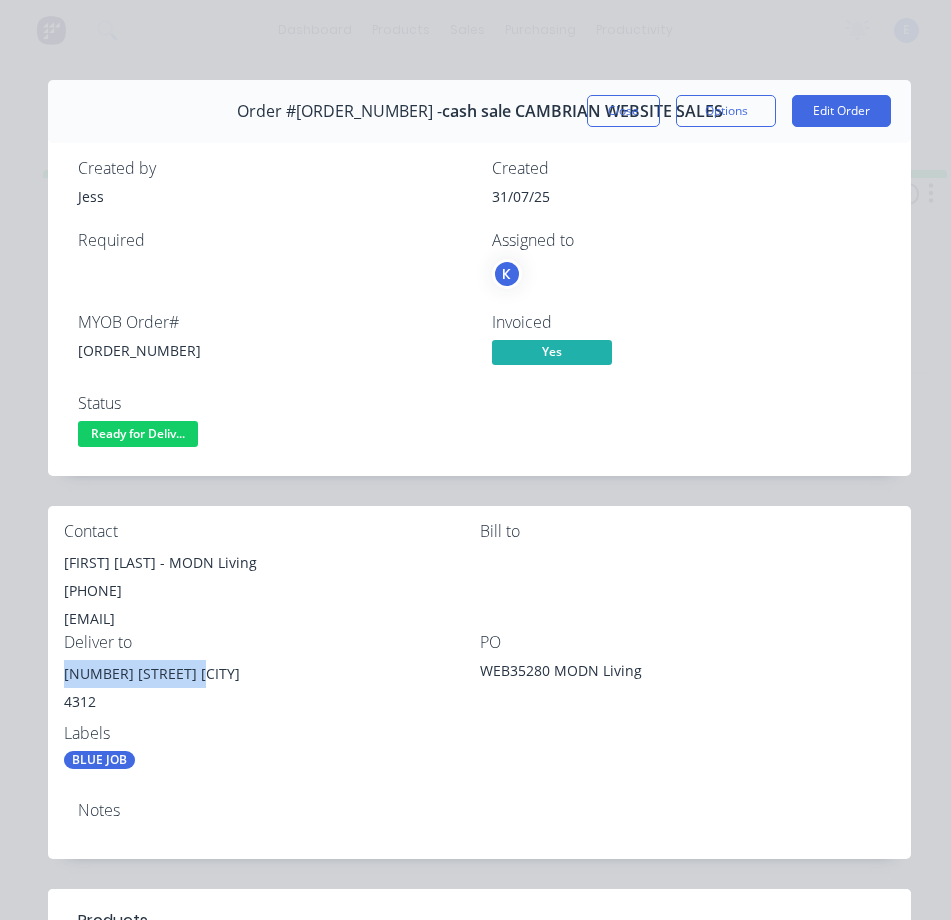 drag, startPoint x: 160, startPoint y: 430, endPoint x: 171, endPoint y: 459, distance: 31.016125 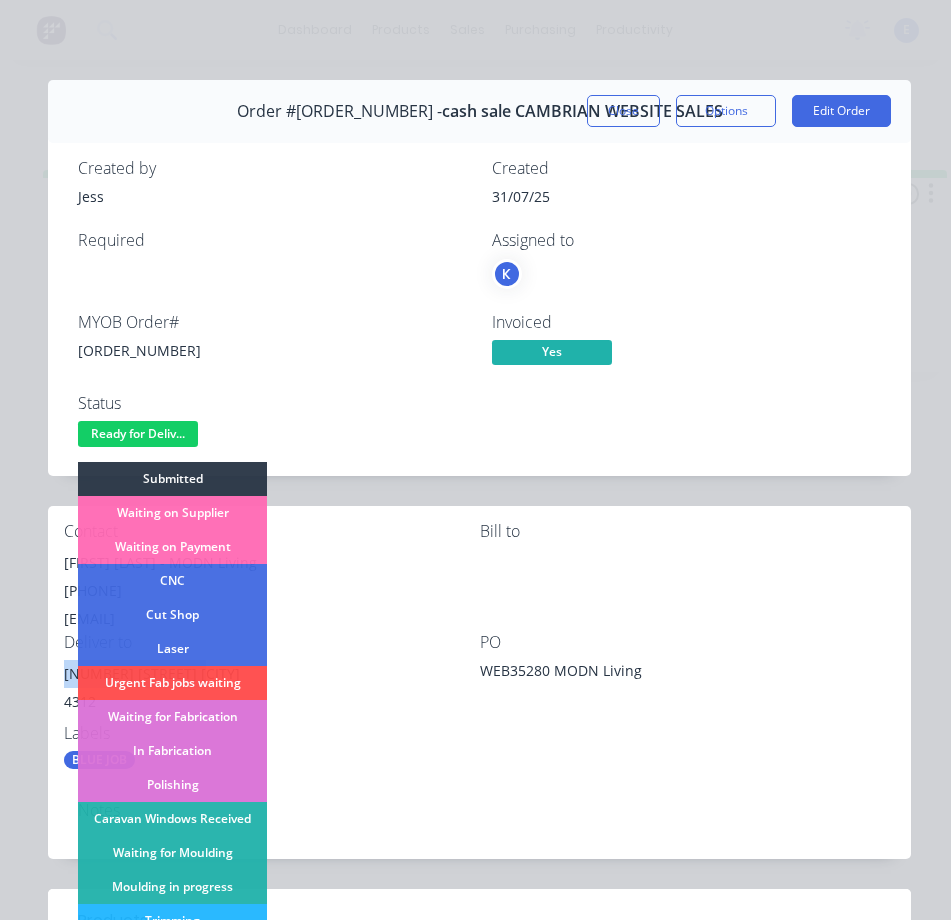 scroll, scrollTop: 300, scrollLeft: 0, axis: vertical 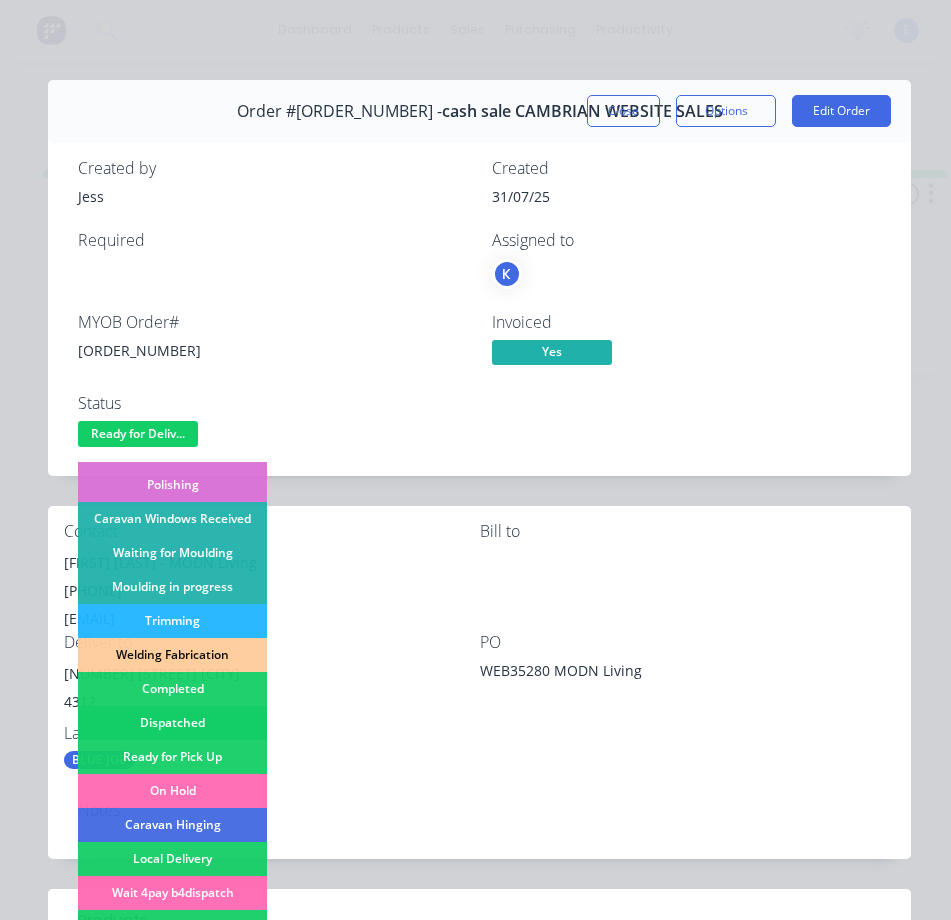click on "Dispatched" at bounding box center [172, 723] 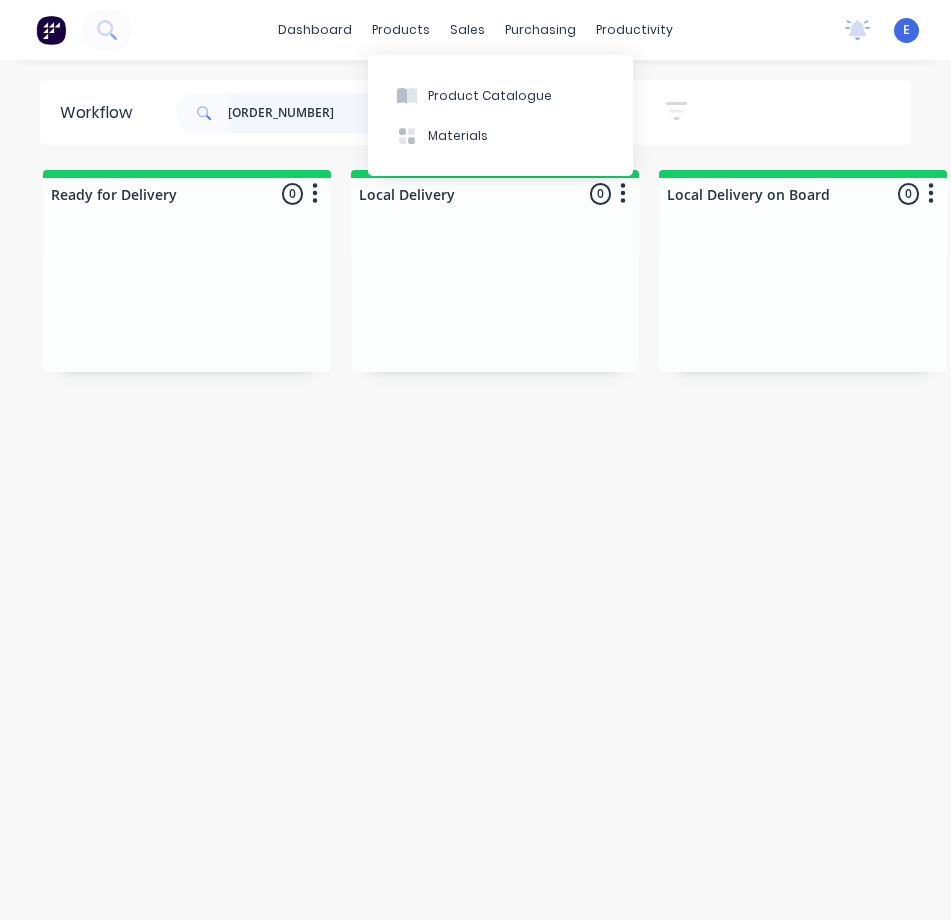 click on "[ORDER_NUMBER]" at bounding box center (327, 113) 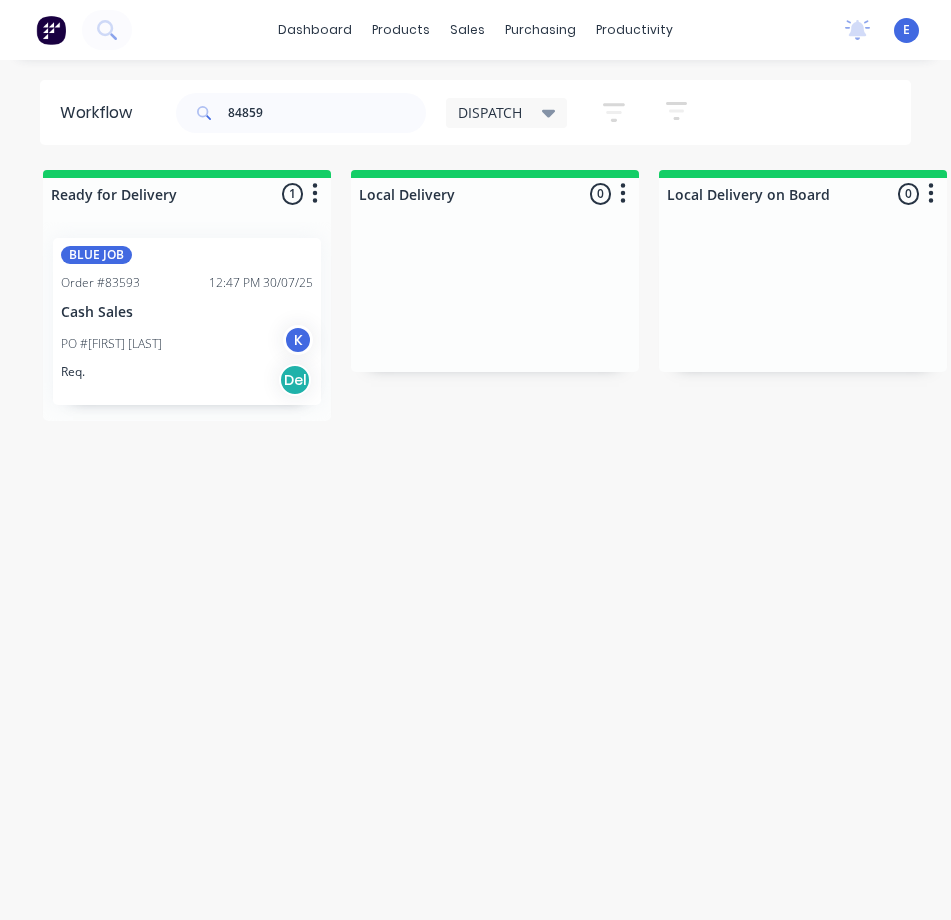 click on "Req. Del" at bounding box center (187, 380) 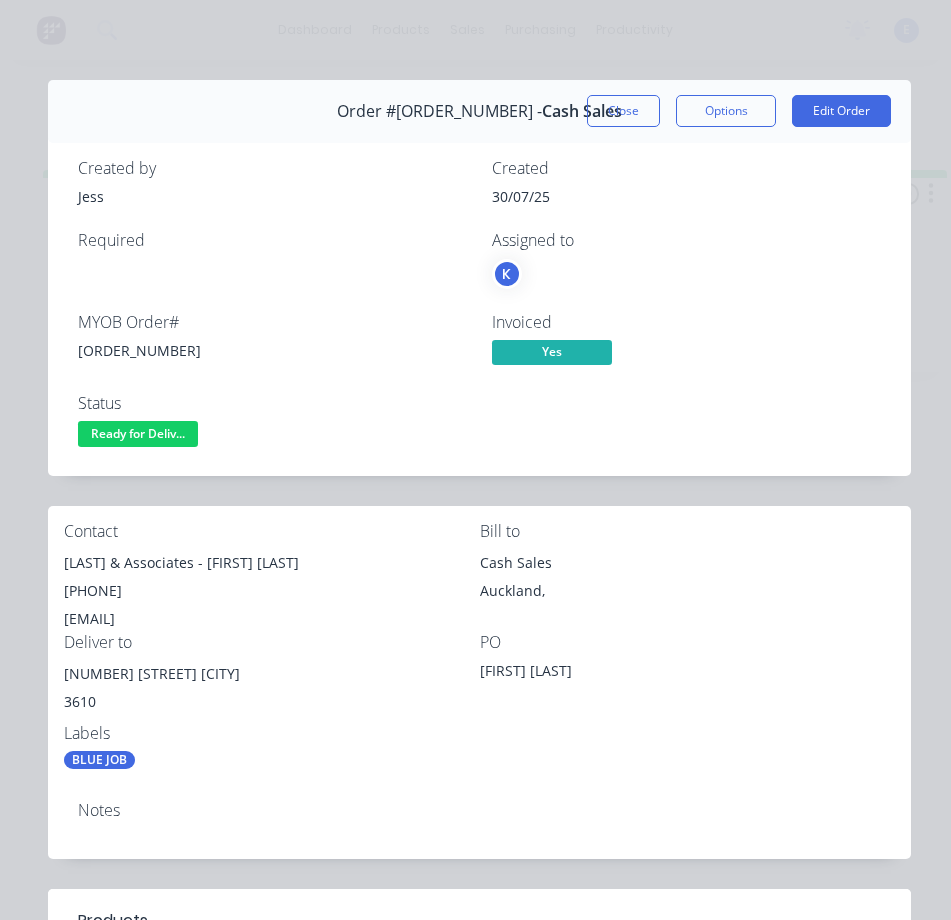 click on "[ORDER_NUMBER]" at bounding box center (273, 350) 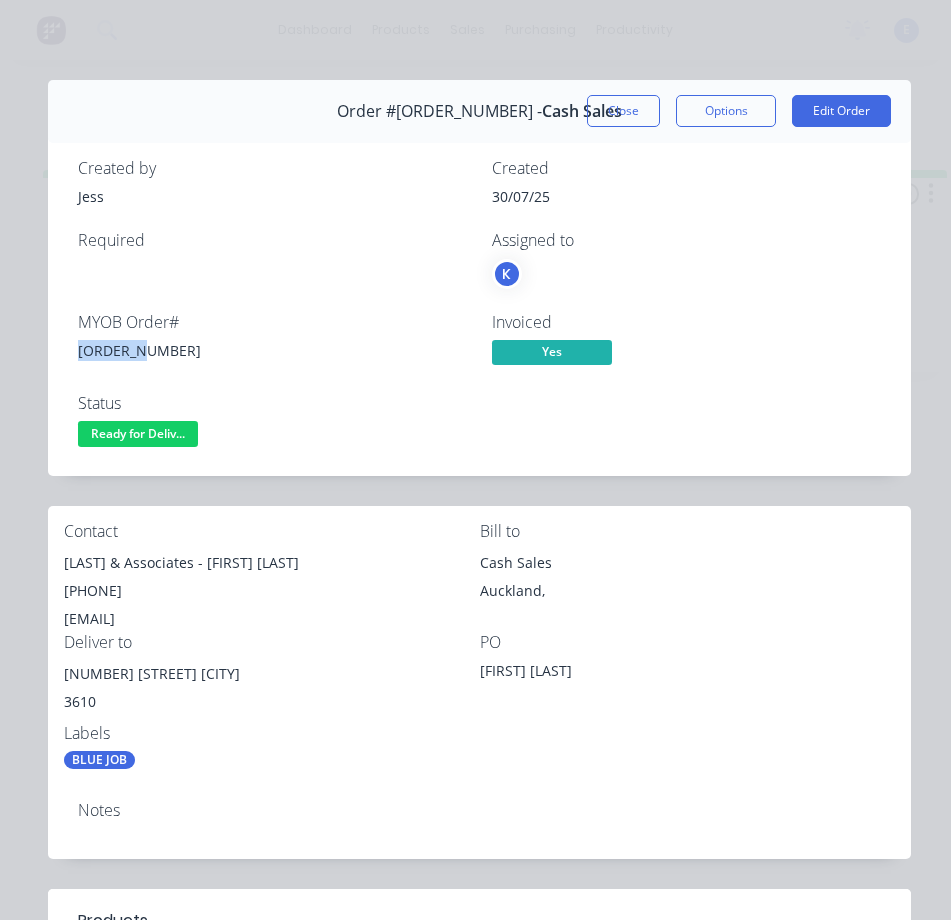 click on "[ORDER_NUMBER]" at bounding box center (273, 350) 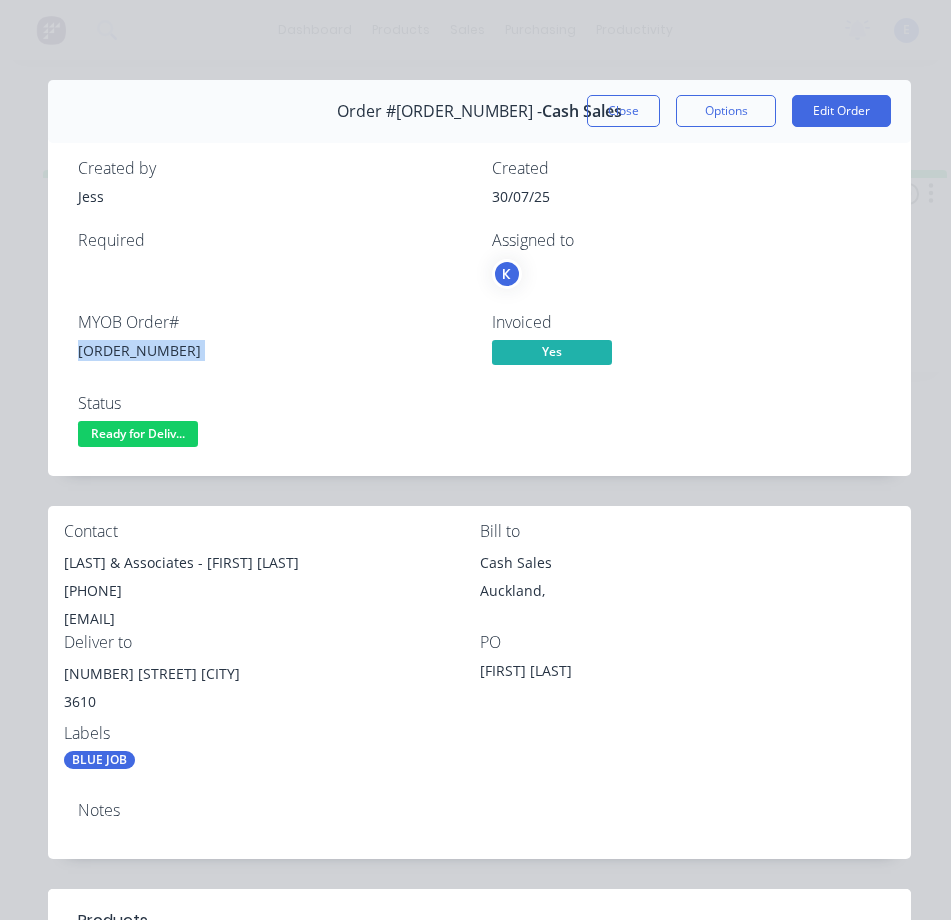 click on "[ORDER_NUMBER]" at bounding box center [273, 350] 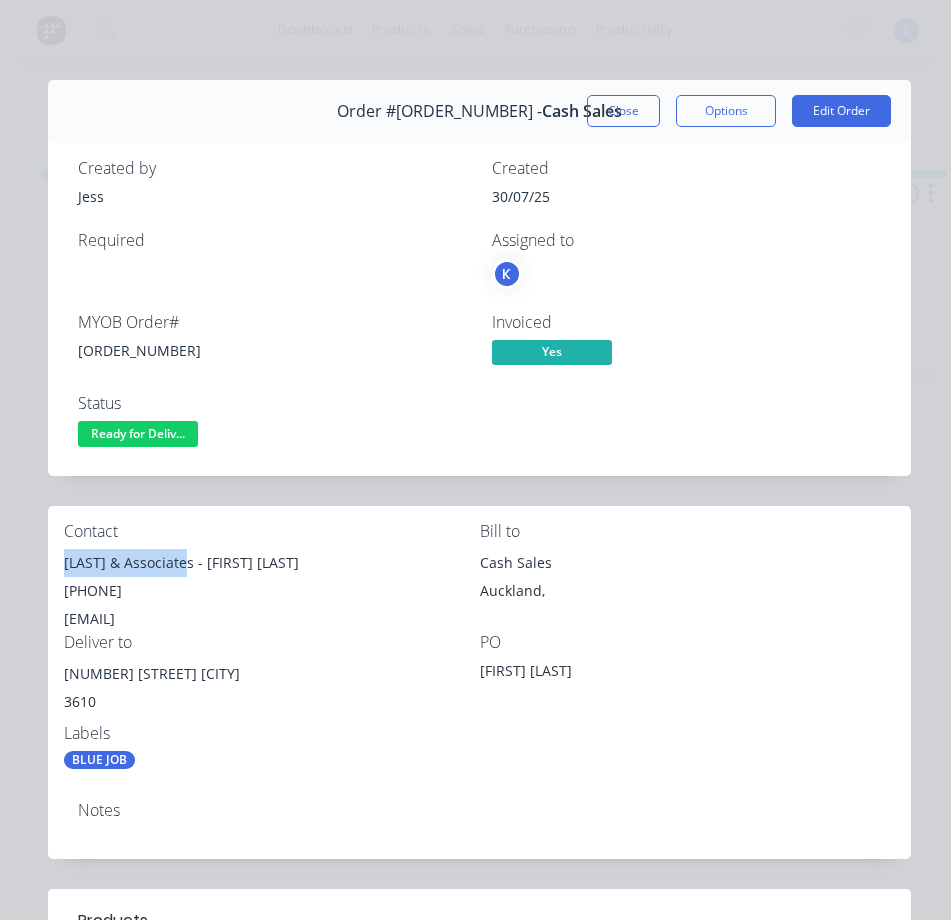 drag, startPoint x: 181, startPoint y: 565, endPoint x: 63, endPoint y: 548, distance: 119.218285 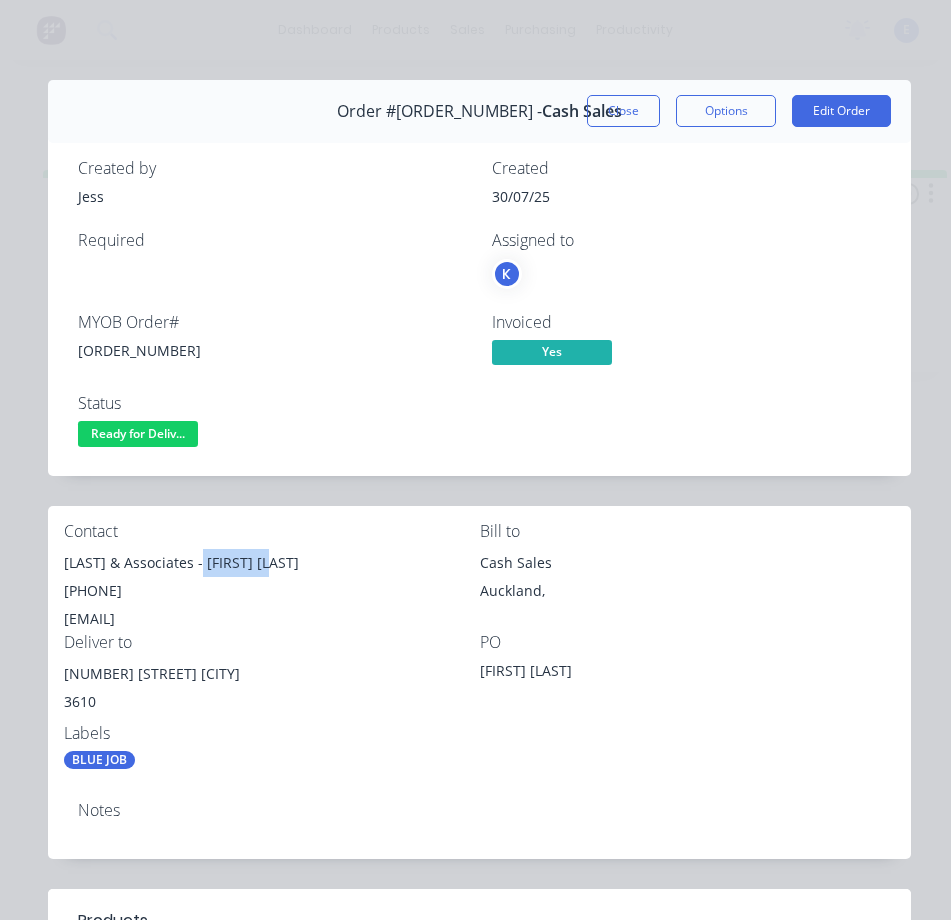 drag, startPoint x: 192, startPoint y: 569, endPoint x: 255, endPoint y: 569, distance: 63 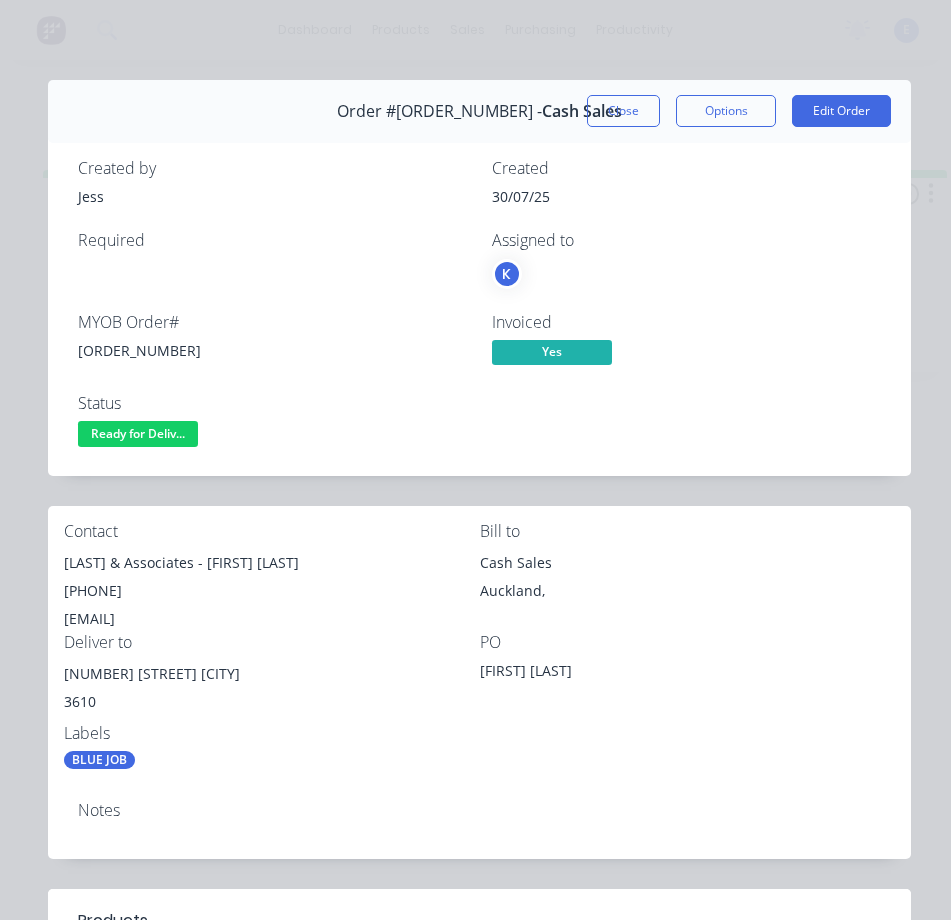 click on "[PHONE]" at bounding box center (272, 591) 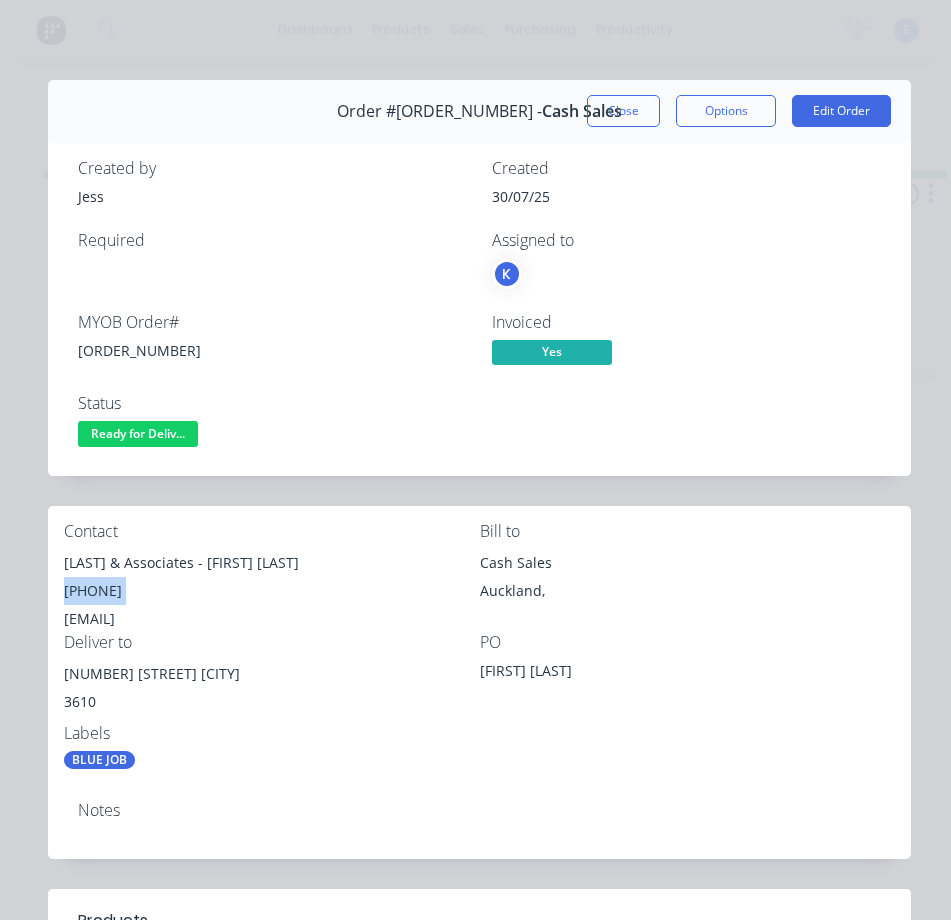 click on "[PHONE]" at bounding box center [272, 591] 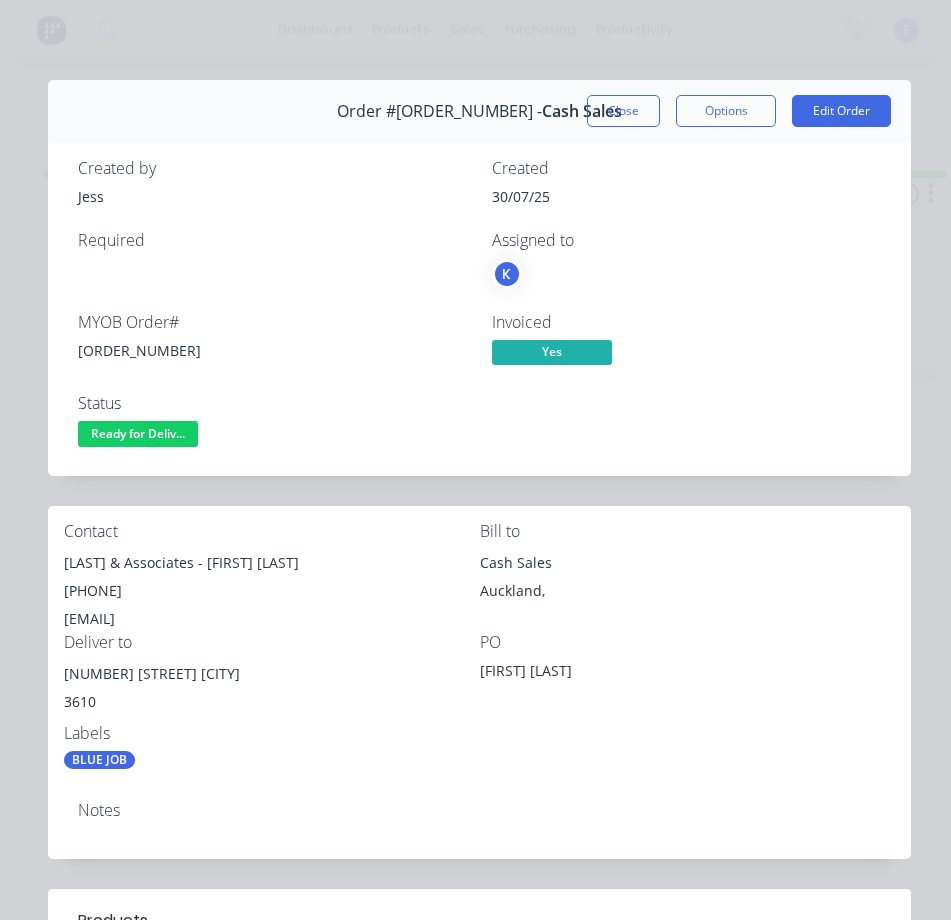 click on "[EMAIL]" at bounding box center [272, 619] 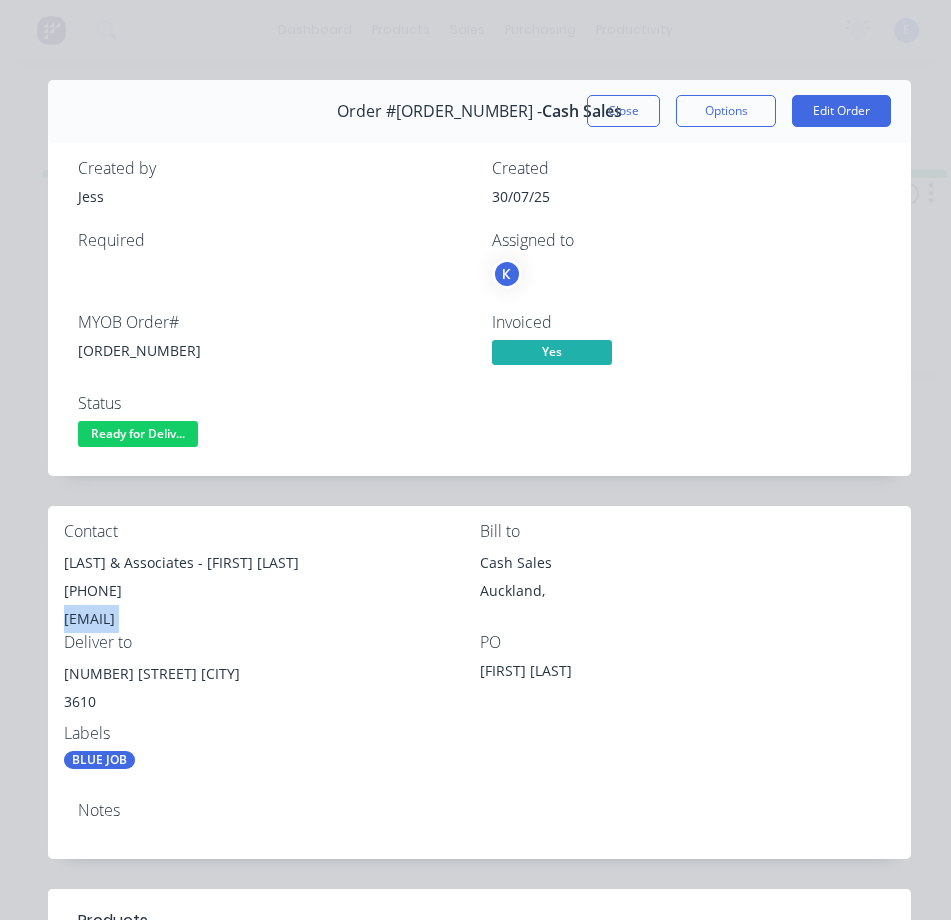 click on "[EMAIL]" at bounding box center (272, 619) 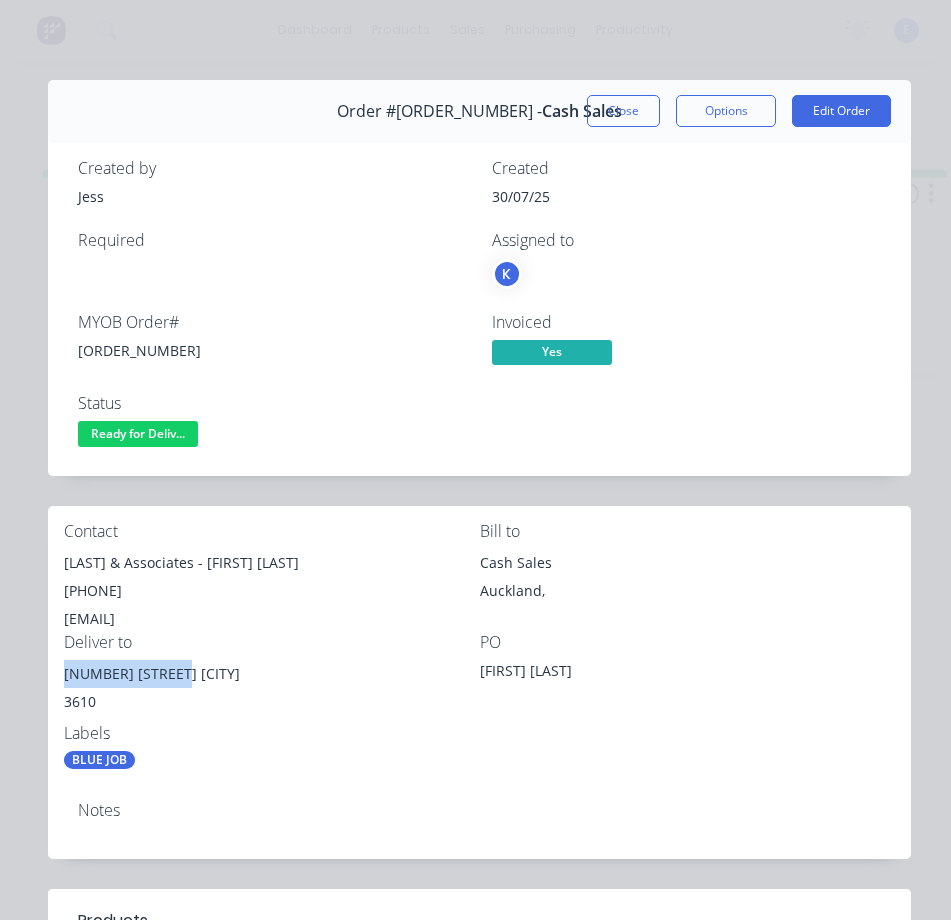 drag, startPoint x: 189, startPoint y: 669, endPoint x: 54, endPoint y: 668, distance: 135.00371 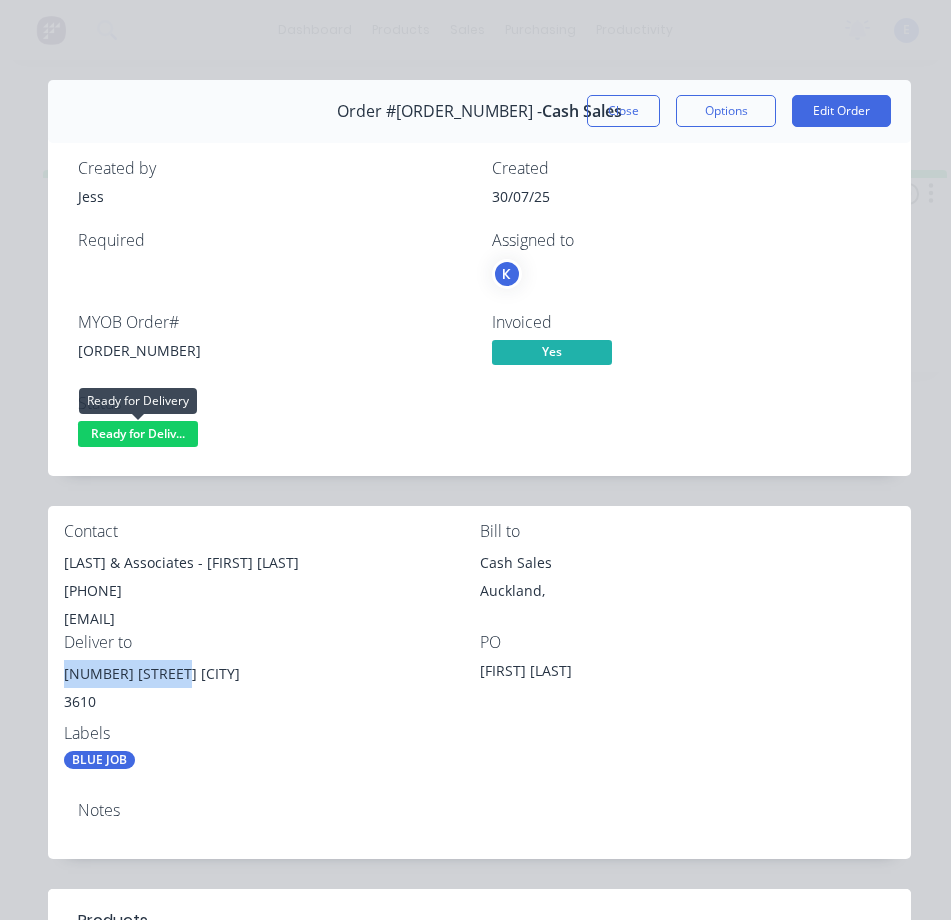 click on "Ready for Deliv..." at bounding box center (138, 433) 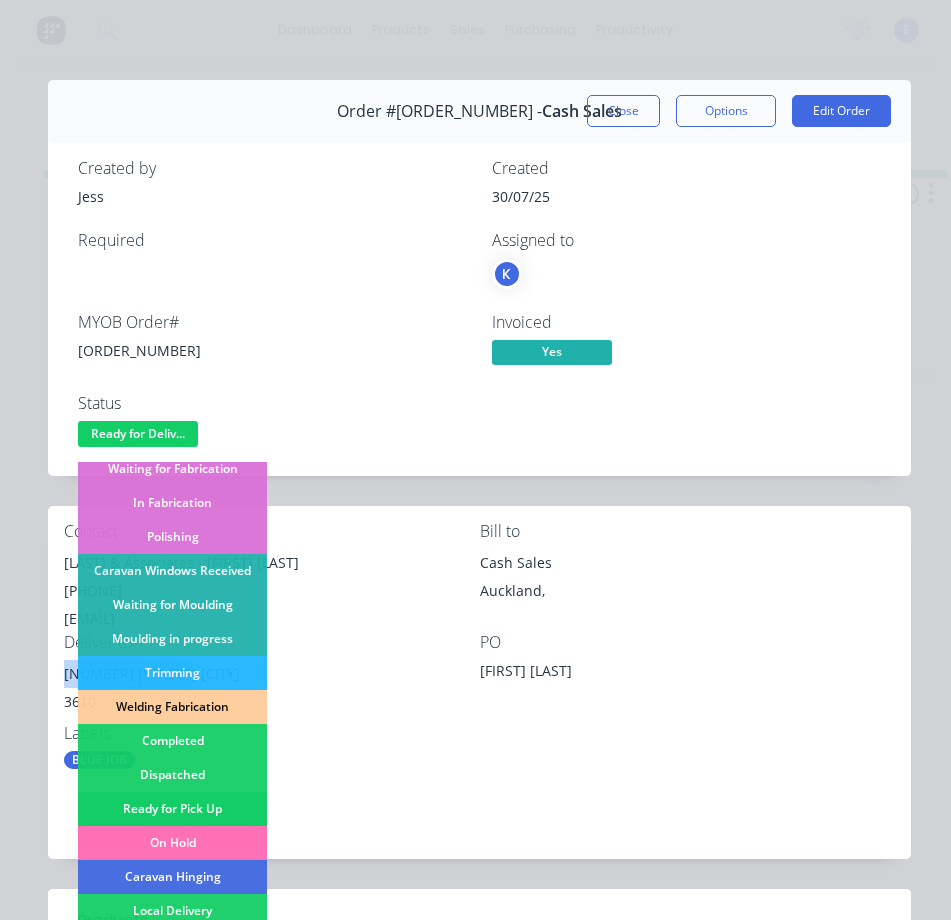 scroll, scrollTop: 300, scrollLeft: 0, axis: vertical 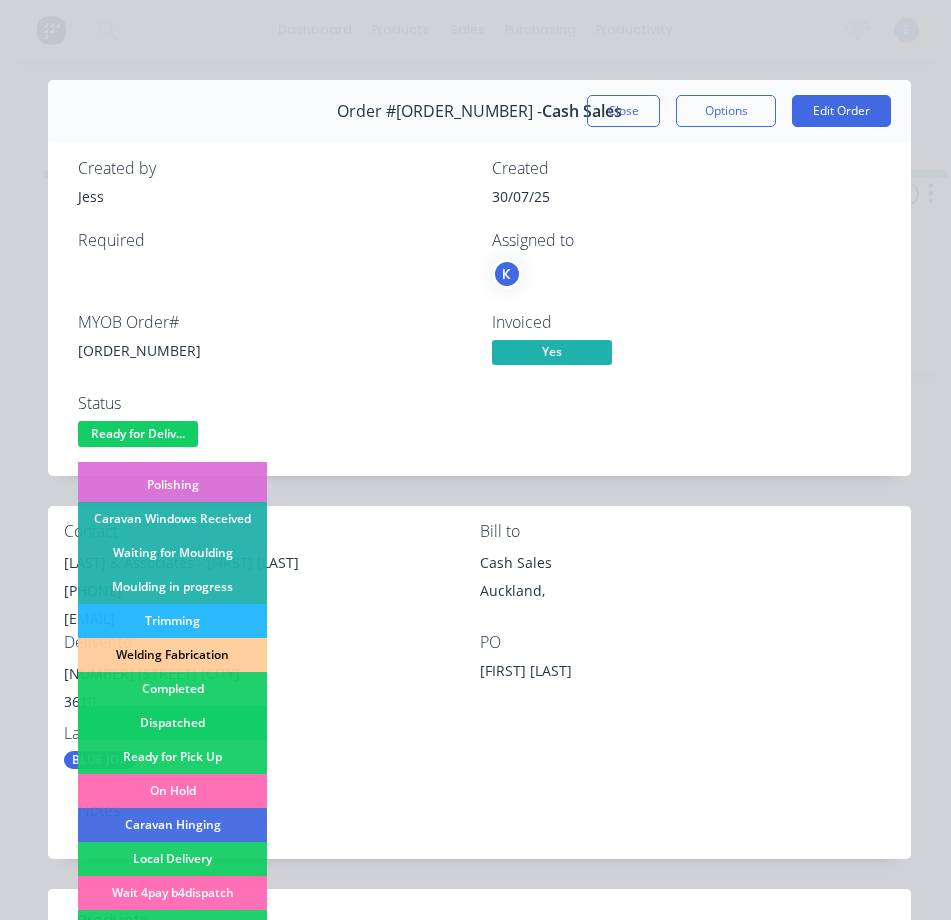 click on "Dispatched" at bounding box center [172, 723] 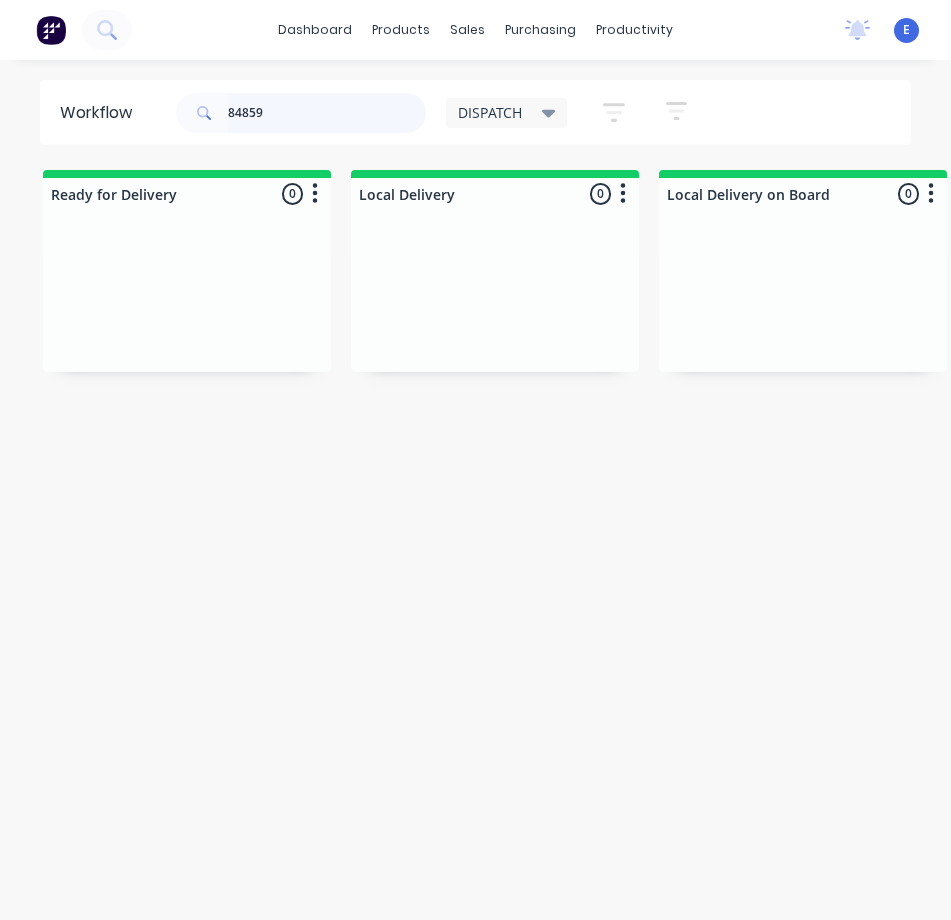 click on "84859" at bounding box center (327, 113) 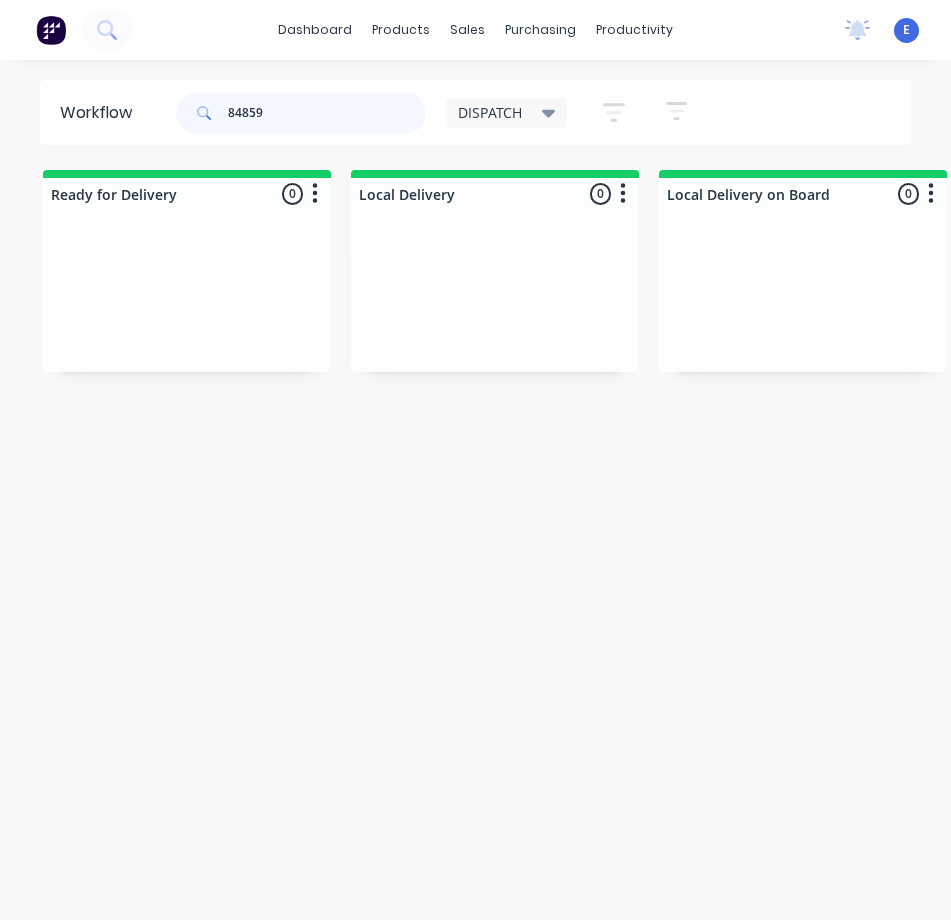 click on "84859" at bounding box center [327, 113] 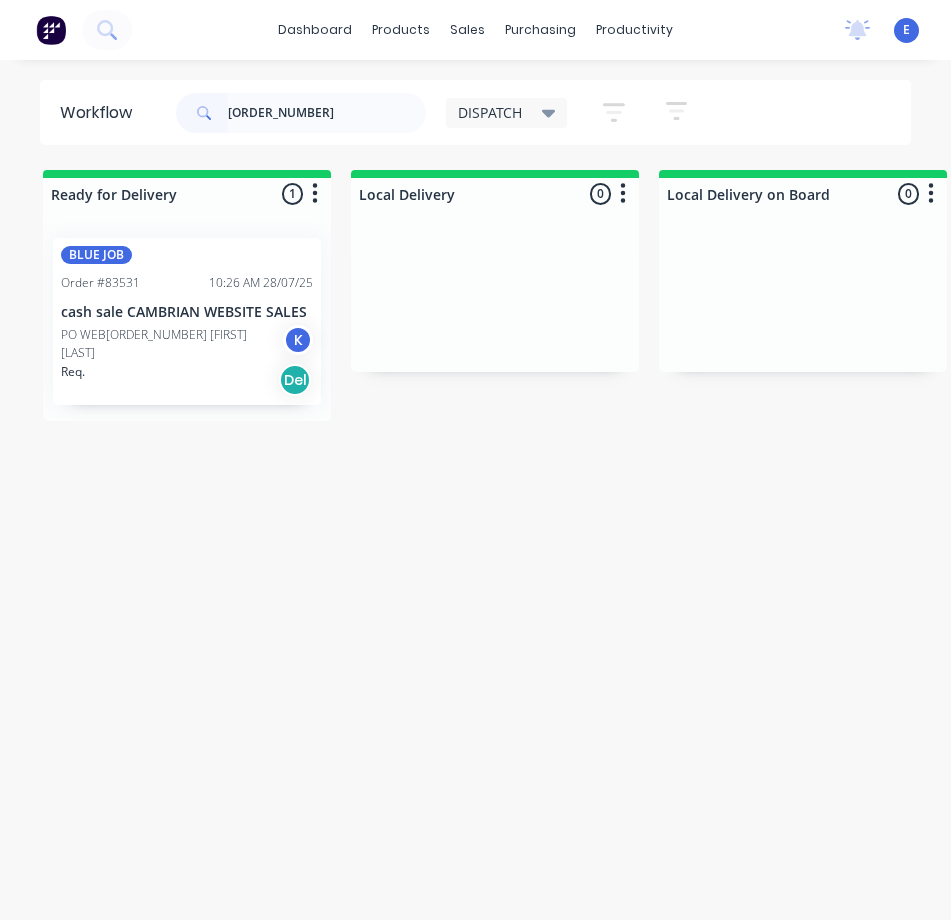 click on "Req. Del" at bounding box center (187, 380) 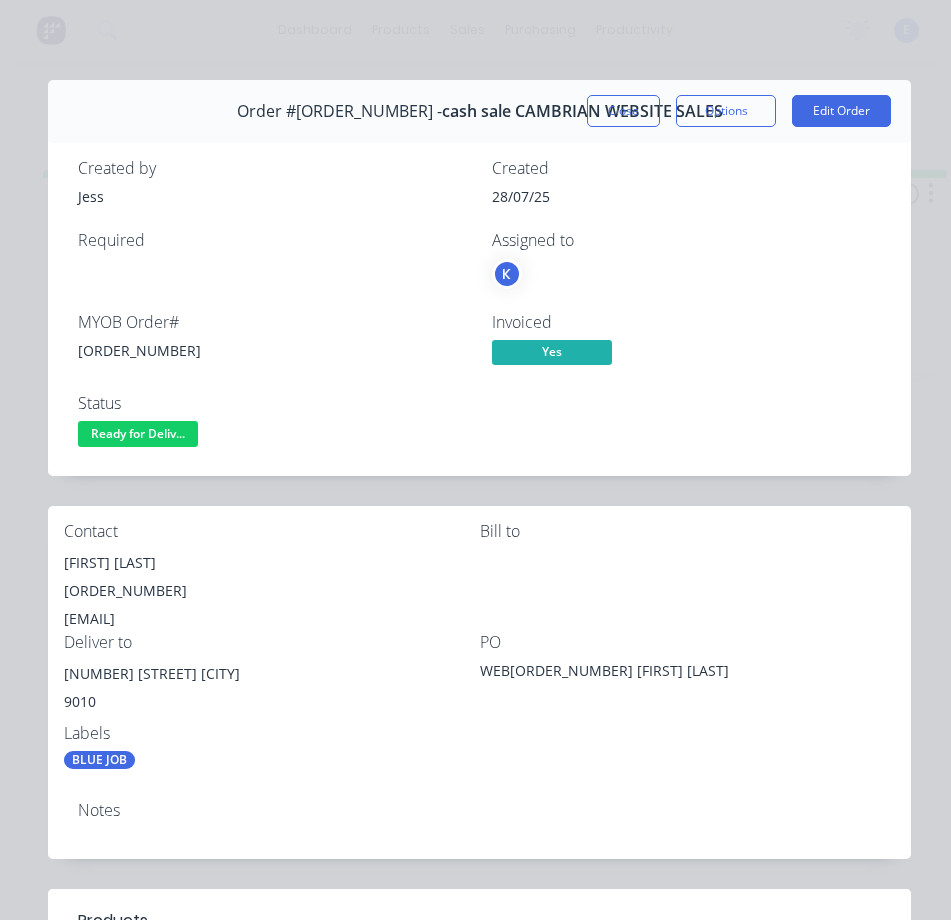 click on "[ORDER_NUMBER]" at bounding box center (273, 350) 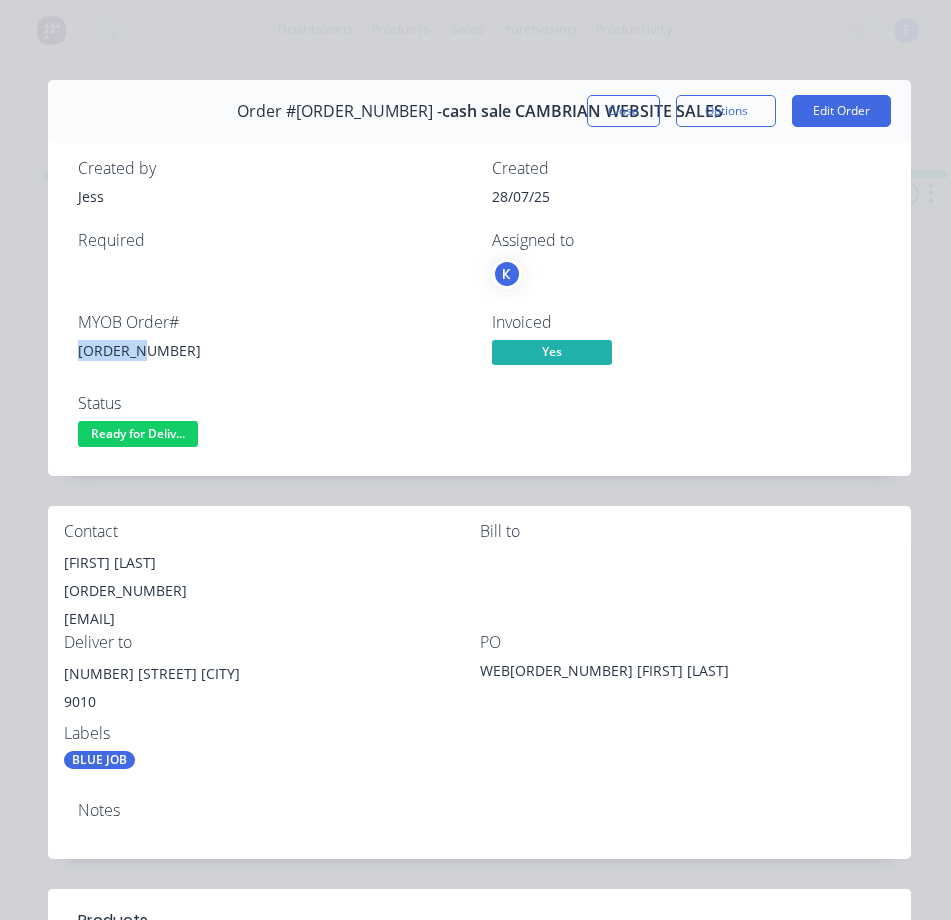 click on "[ORDER_NUMBER]" at bounding box center [273, 350] 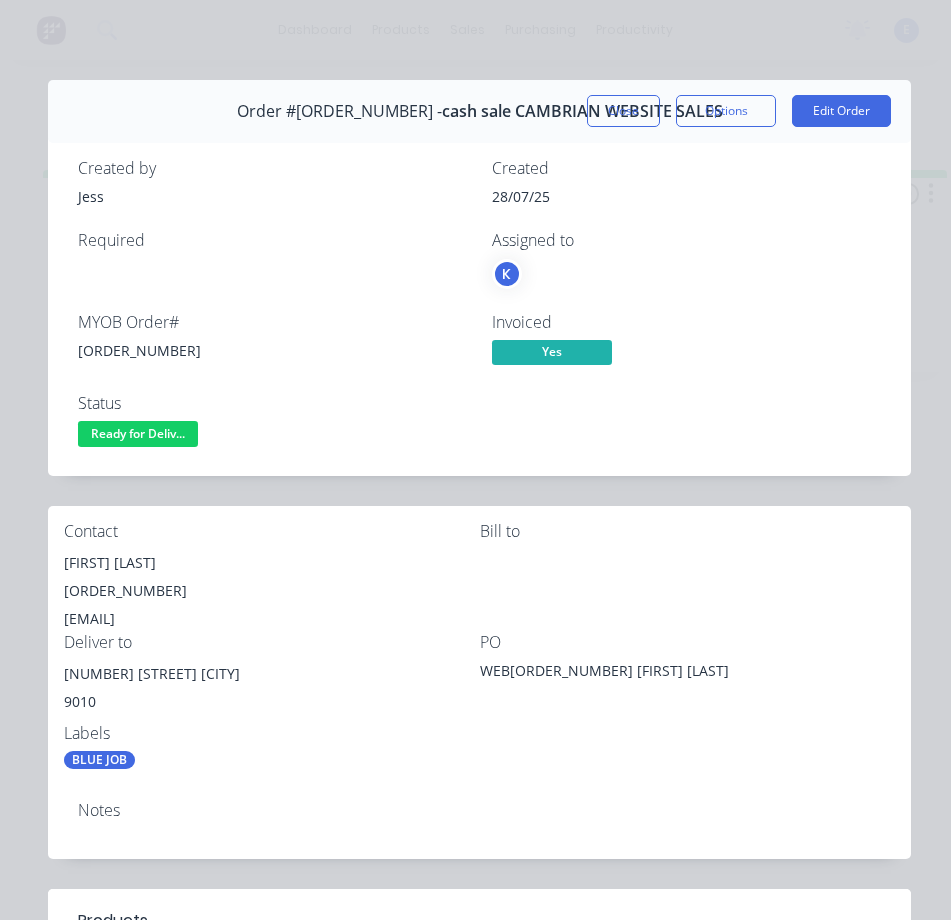 click on "[FIRST] [LAST]" at bounding box center (272, 563) 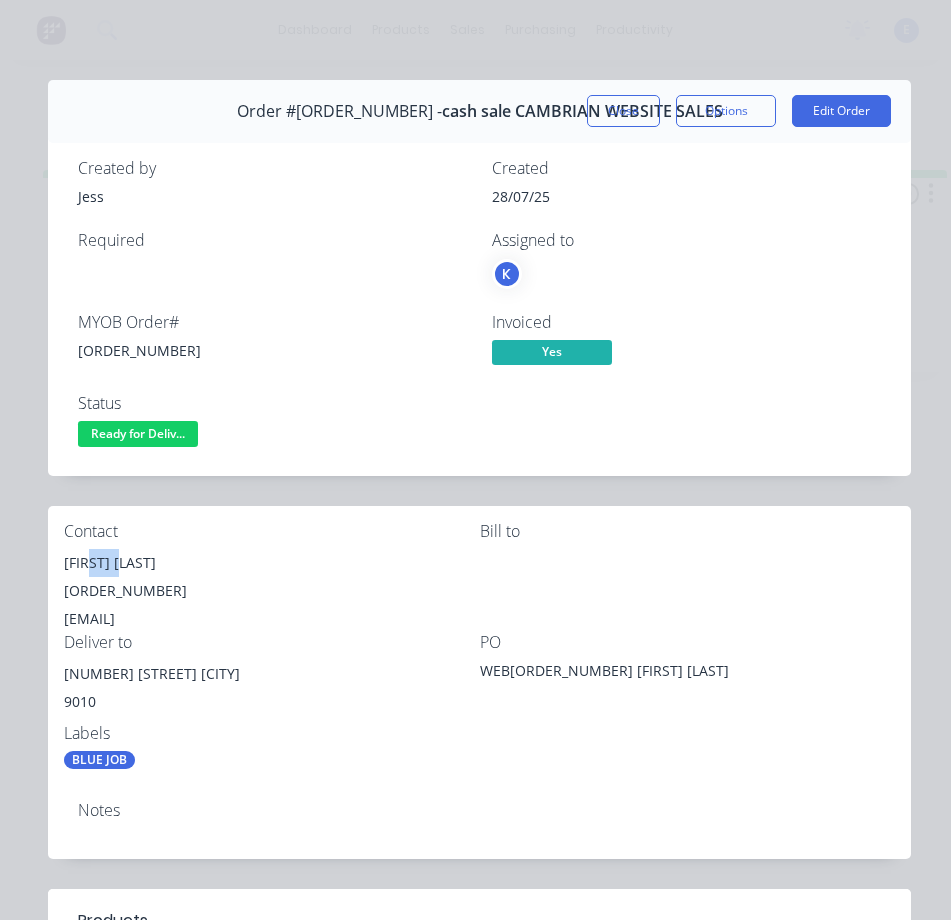 click on "[FIRST] [LAST]" at bounding box center (272, 563) 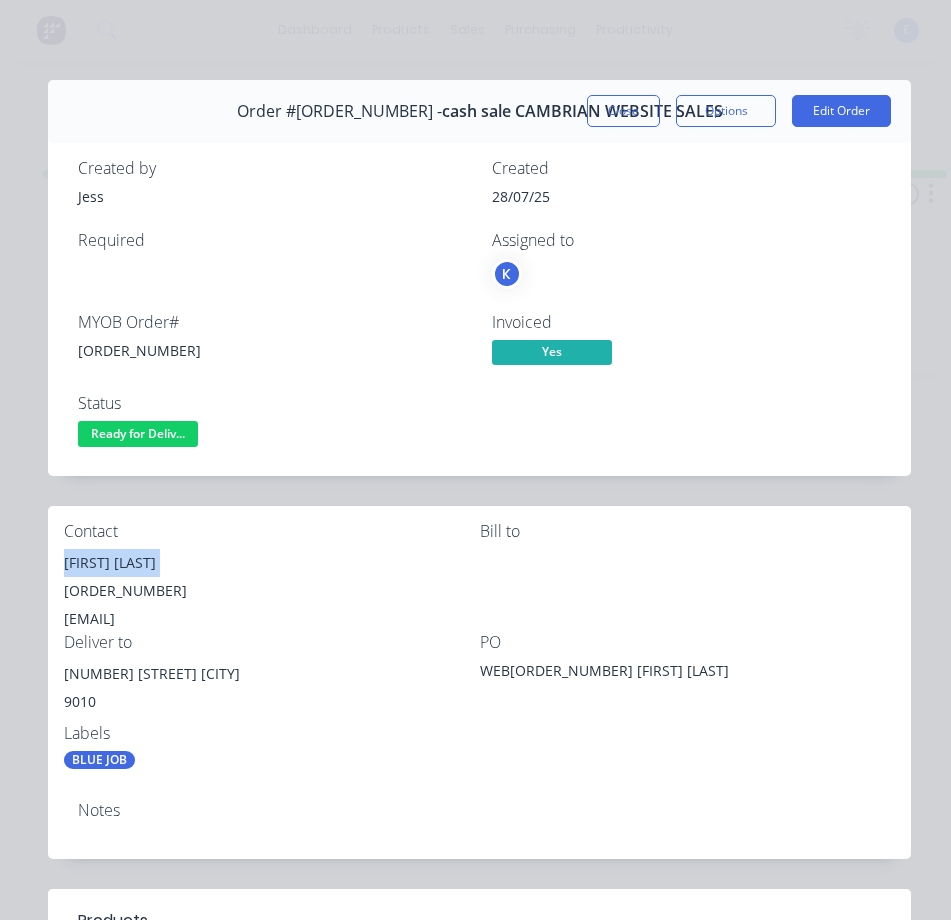 click on "[FIRST] [LAST]" at bounding box center [272, 563] 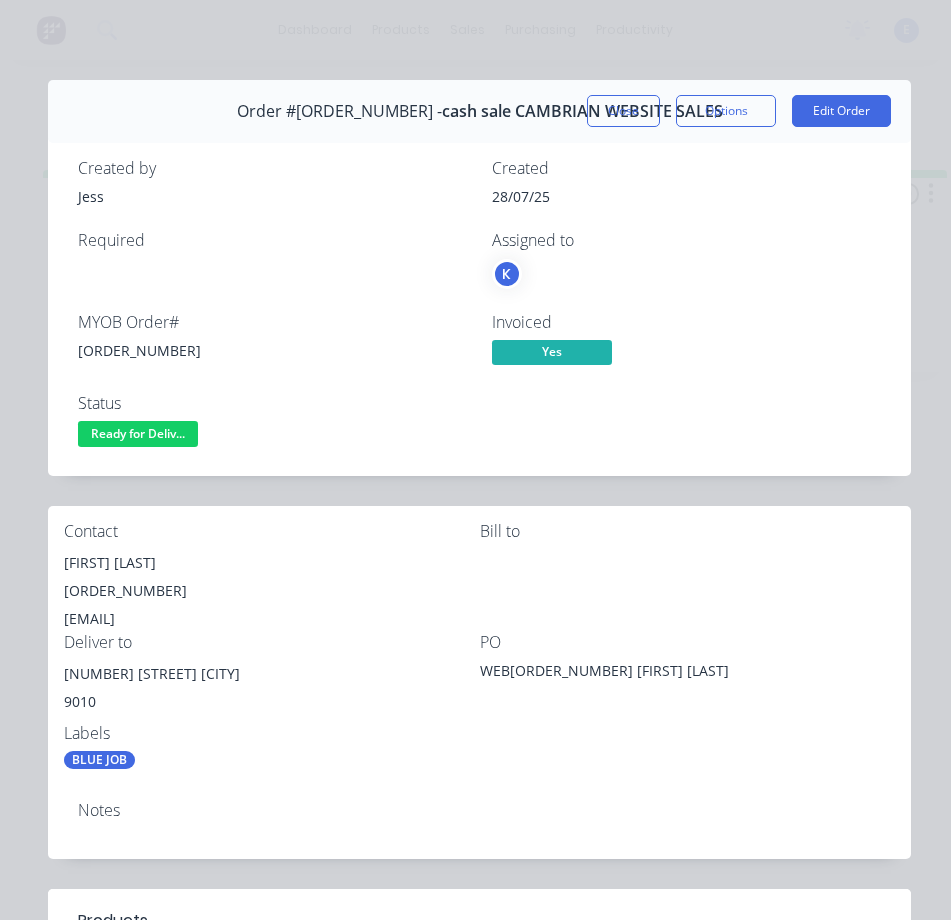 click on "[ORDER_NUMBER]" at bounding box center (272, 591) 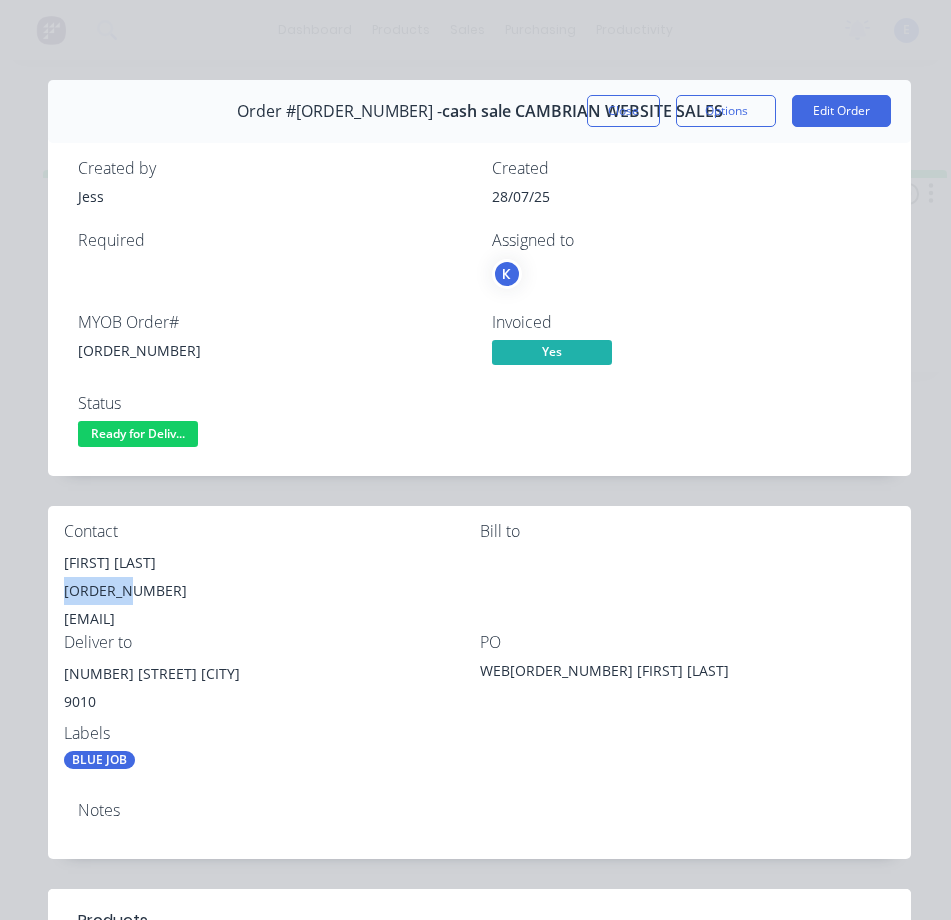click on "[ORDER_NUMBER]" at bounding box center (272, 591) 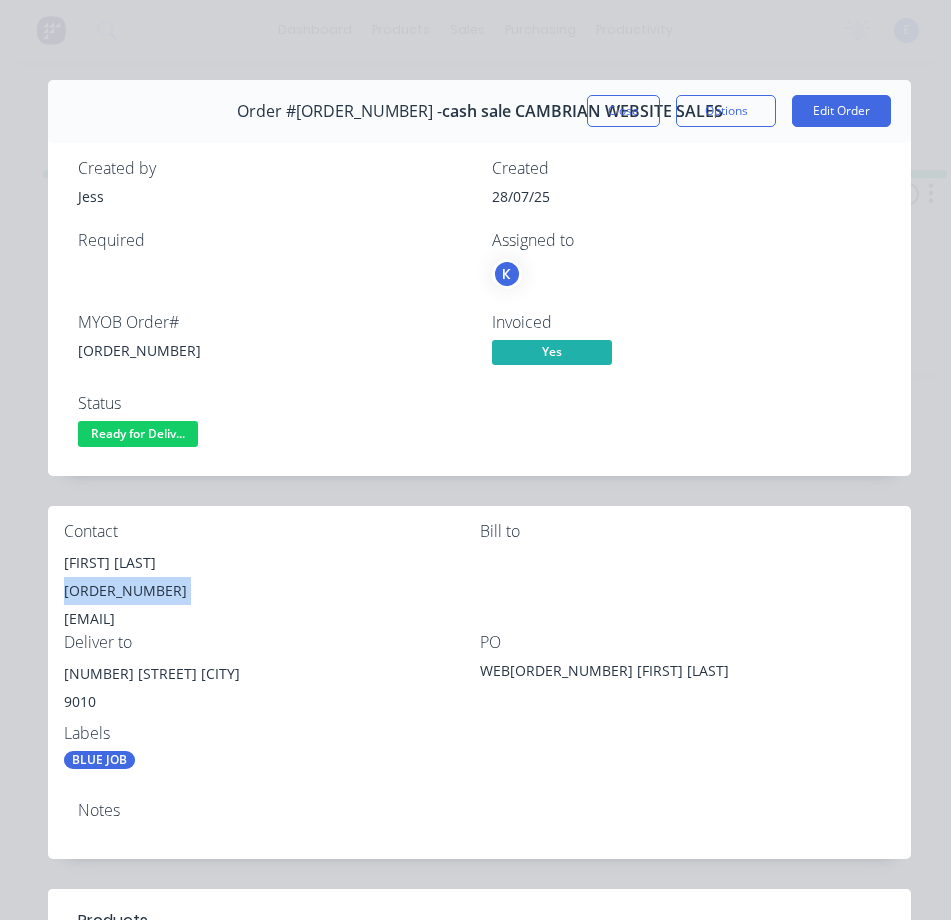 click on "[ORDER_NUMBER]" at bounding box center [272, 591] 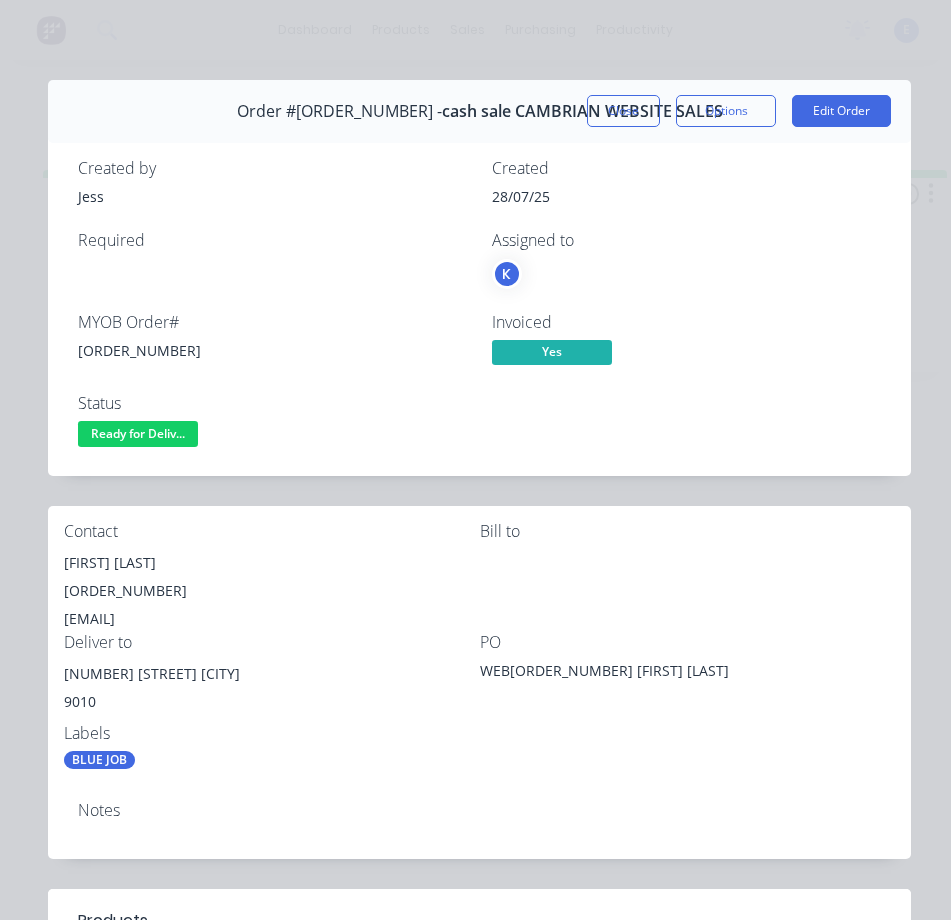 click on "[EMAIL]" at bounding box center (272, 619) 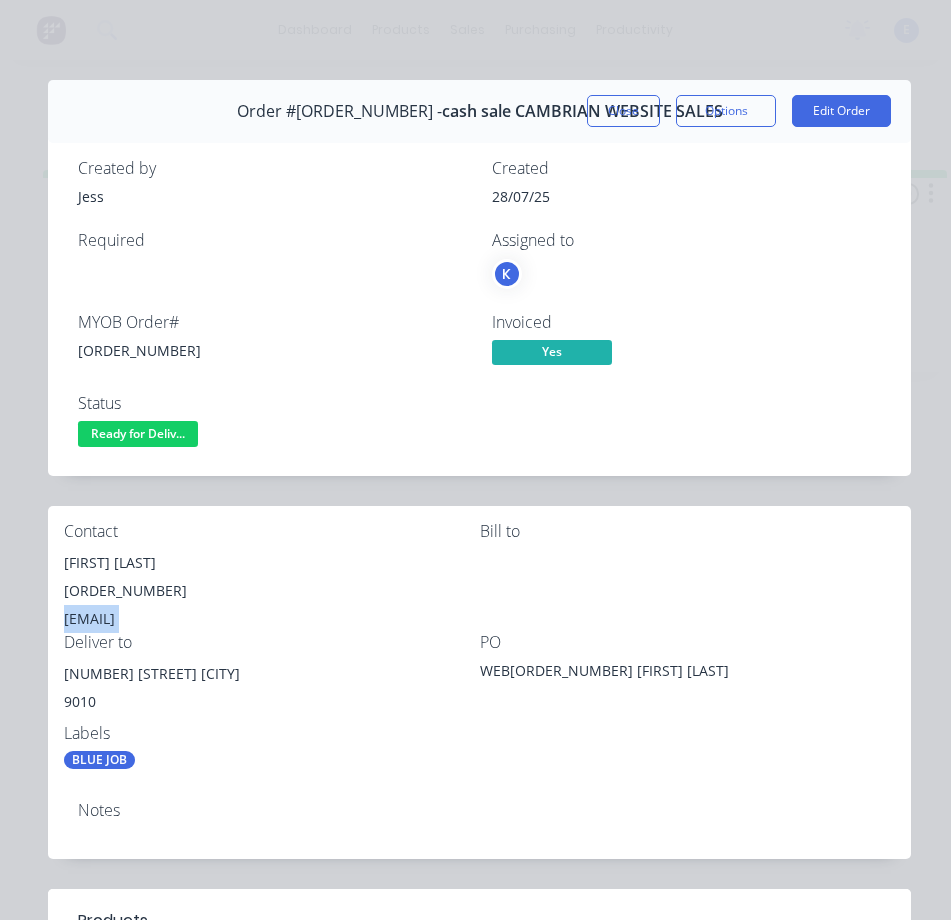 click on "[EMAIL]" at bounding box center [272, 619] 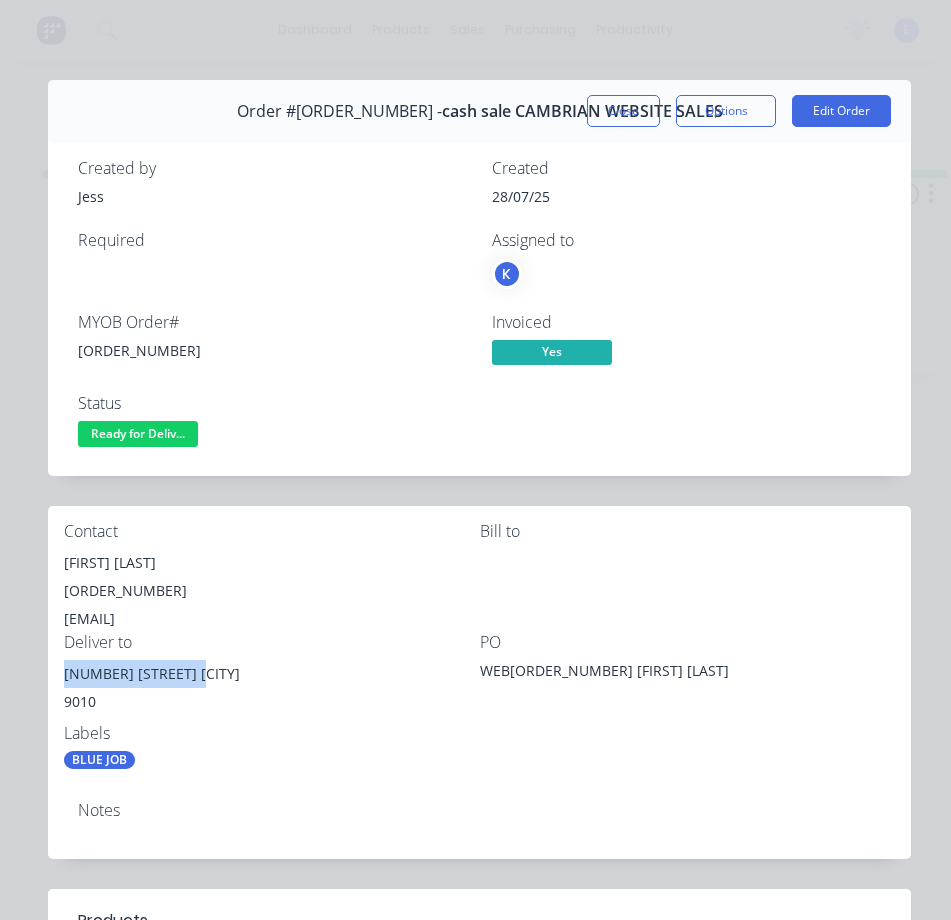drag, startPoint x: 189, startPoint y: 672, endPoint x: 108, endPoint y: 678, distance: 81.22192 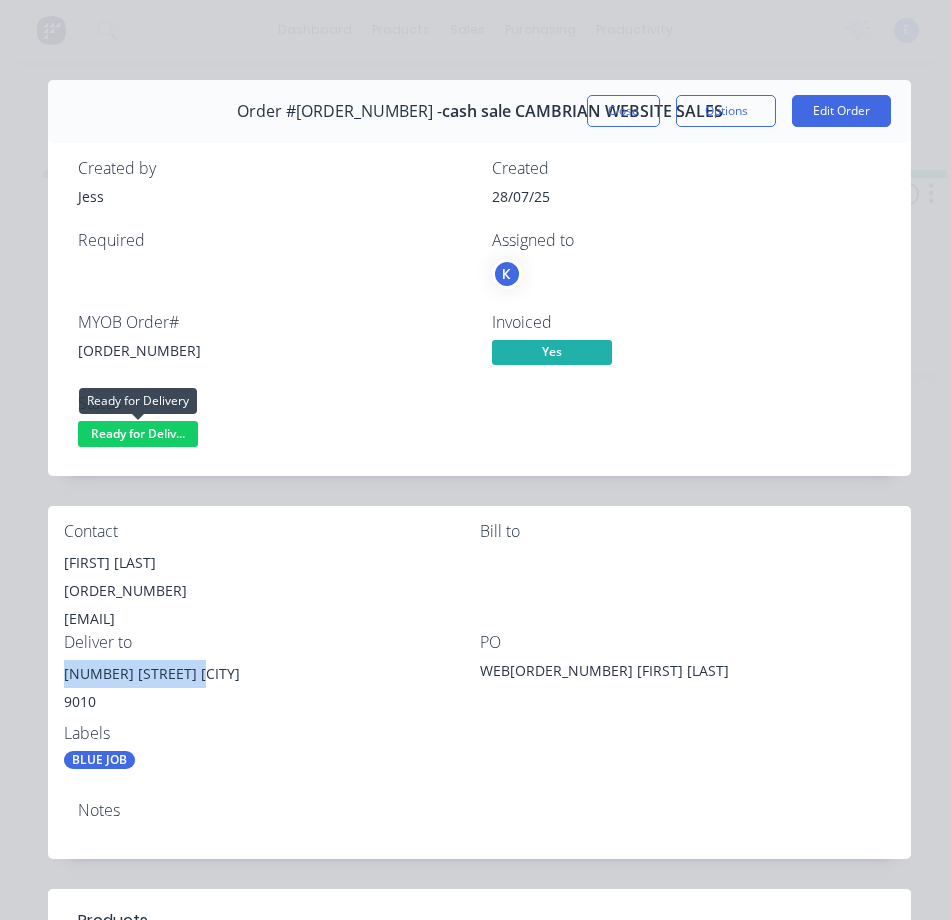 drag, startPoint x: 135, startPoint y: 431, endPoint x: 139, endPoint y: 447, distance: 16.492422 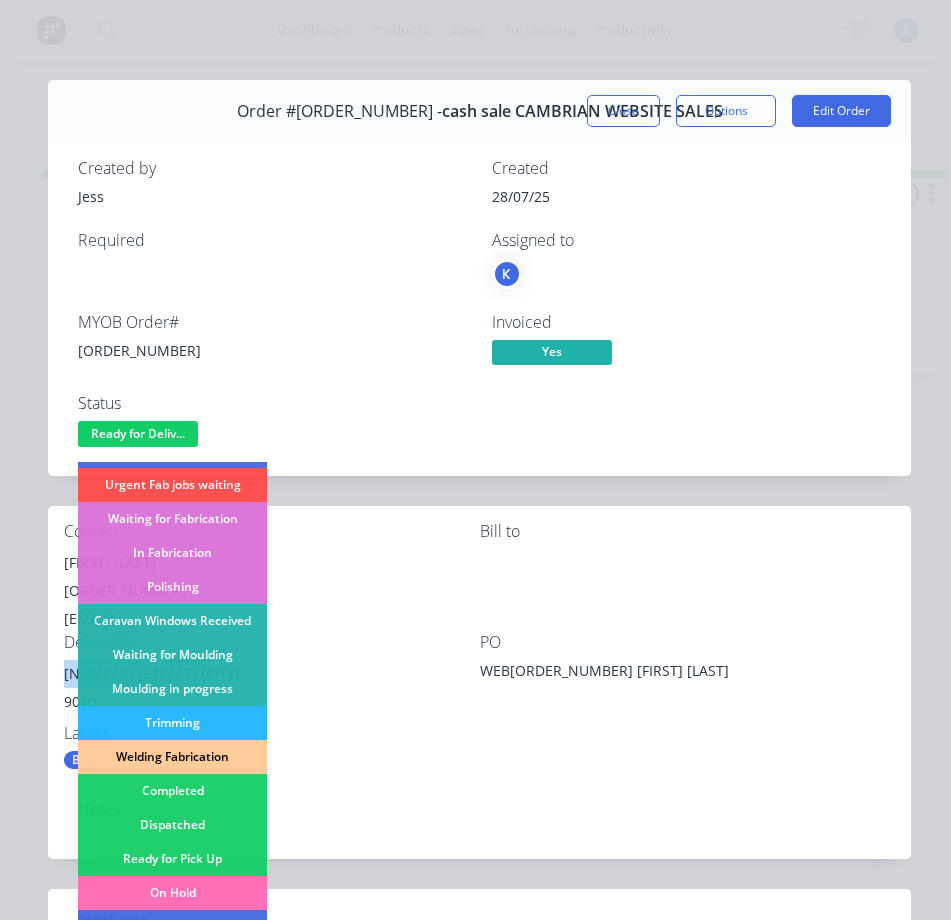 scroll, scrollTop: 200, scrollLeft: 0, axis: vertical 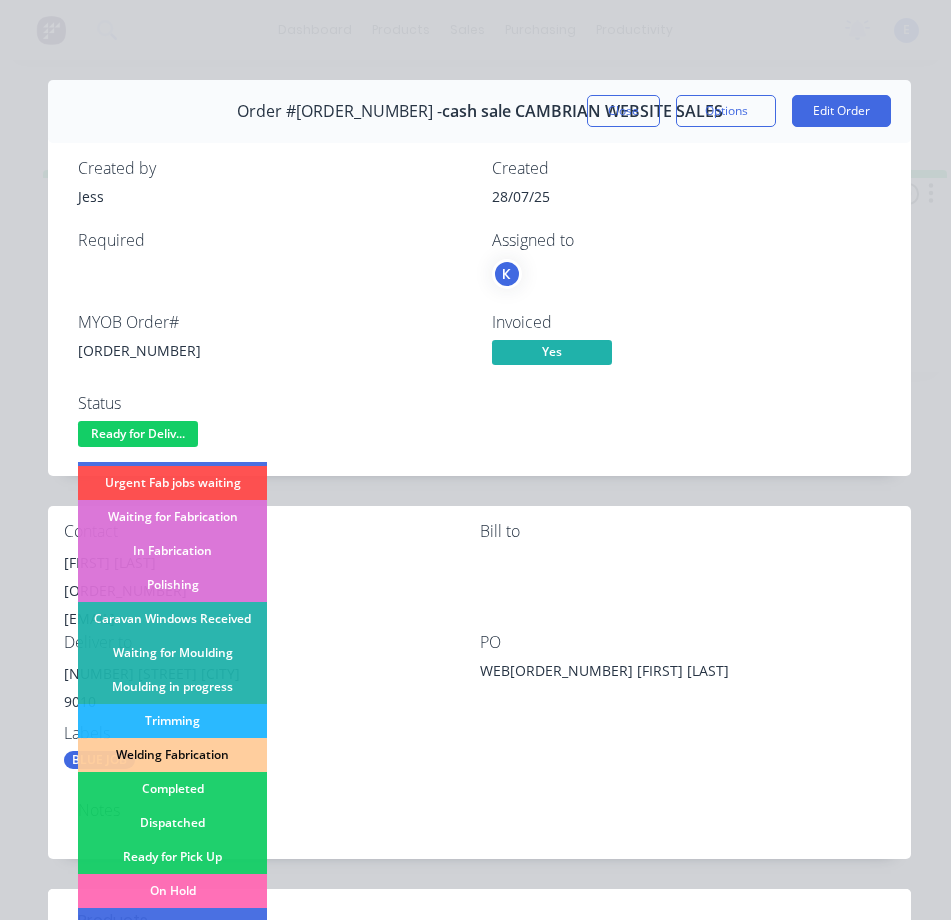 click on "Dispatched" at bounding box center [172, 823] 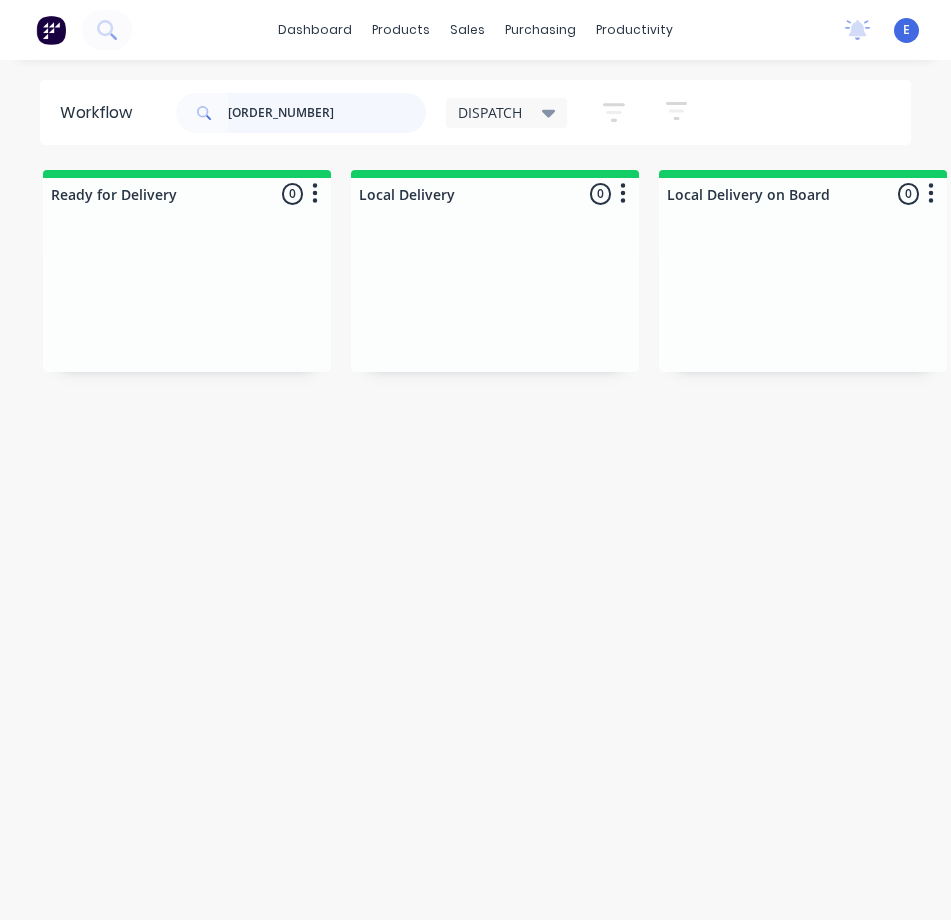 click on "[ORDER_NUMBER]" at bounding box center (327, 113) 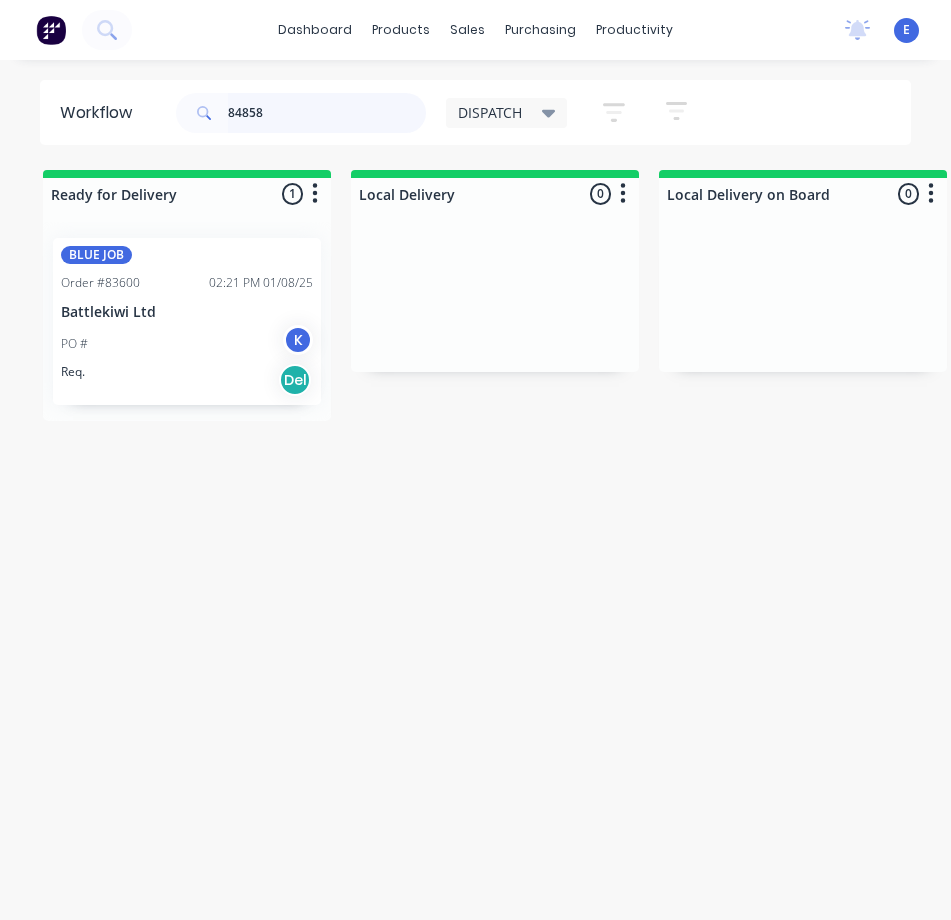 type on "84858" 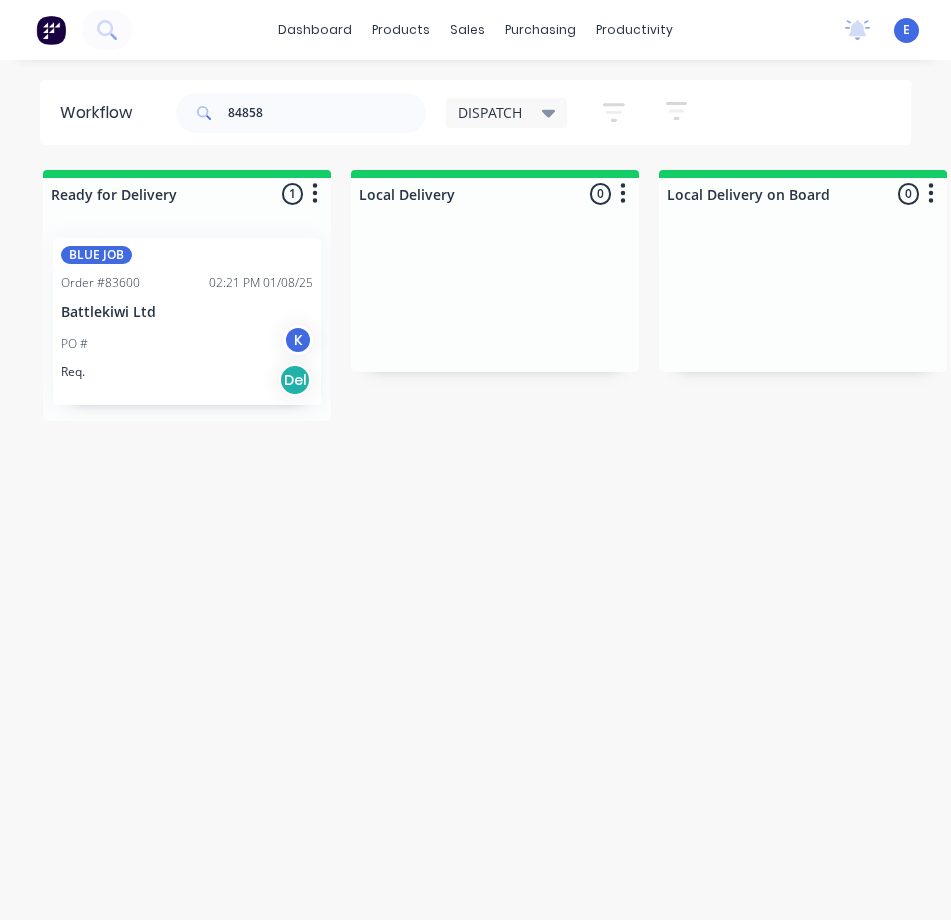 click on "Req. Del" at bounding box center (187, 380) 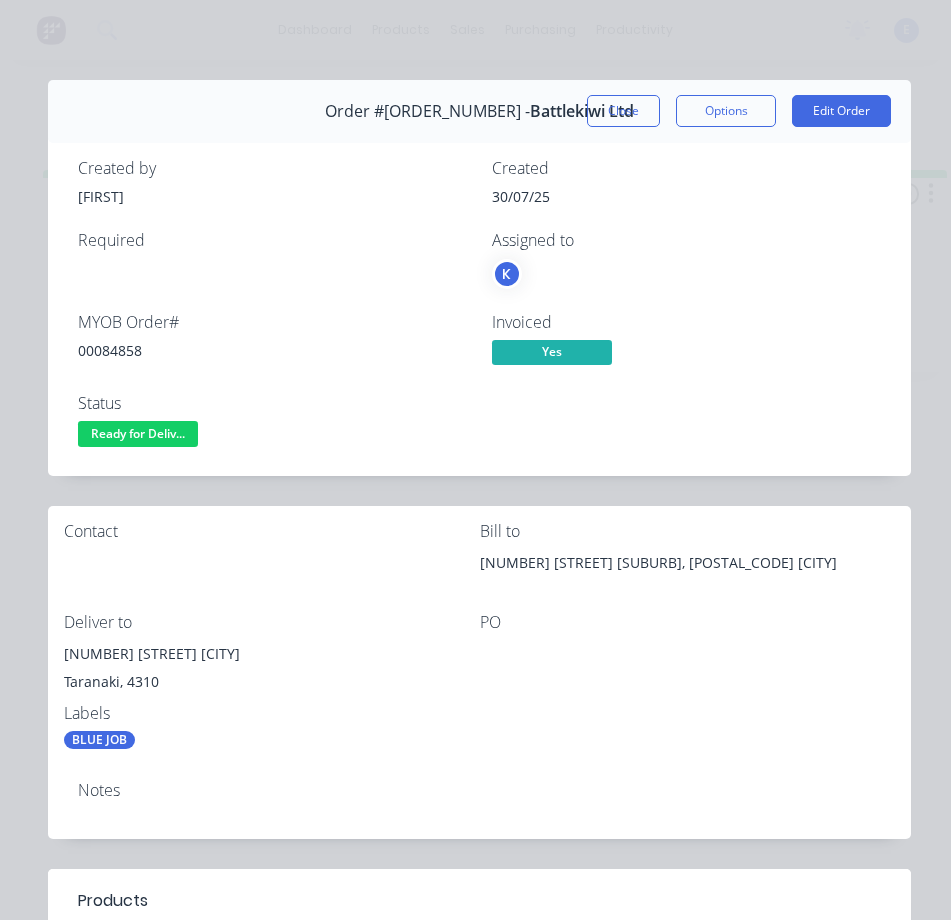click on "00084858" at bounding box center [273, 350] 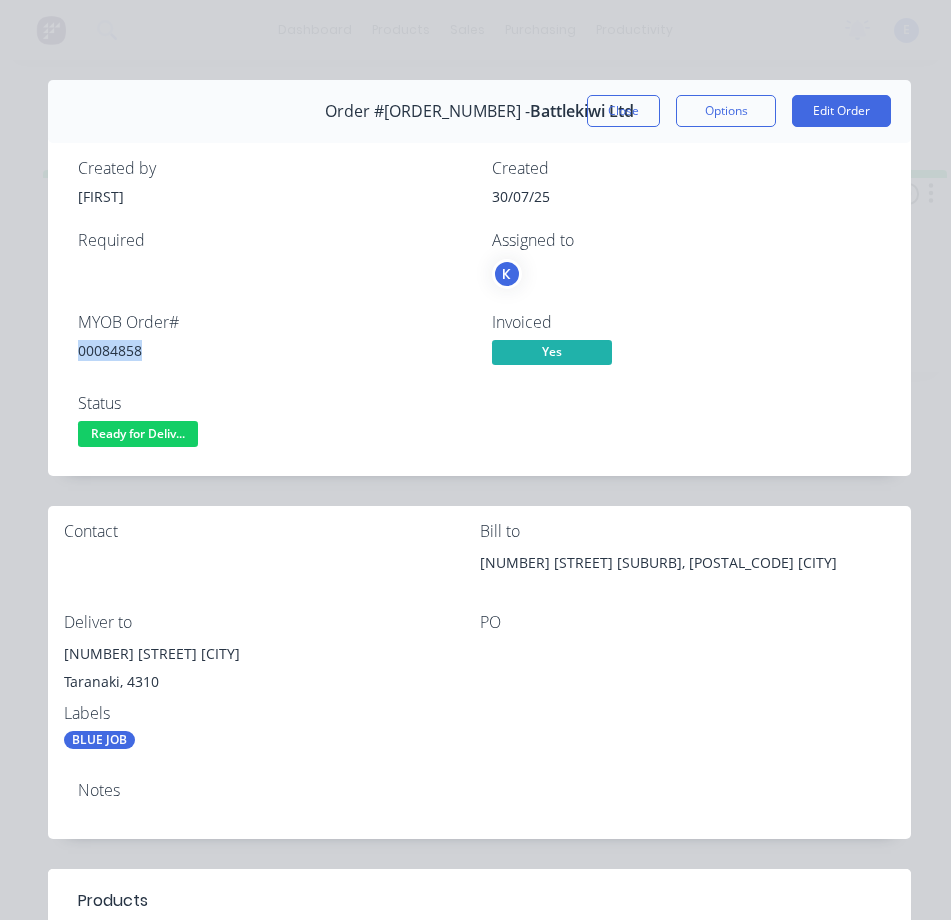 click on "00084858" at bounding box center [273, 350] 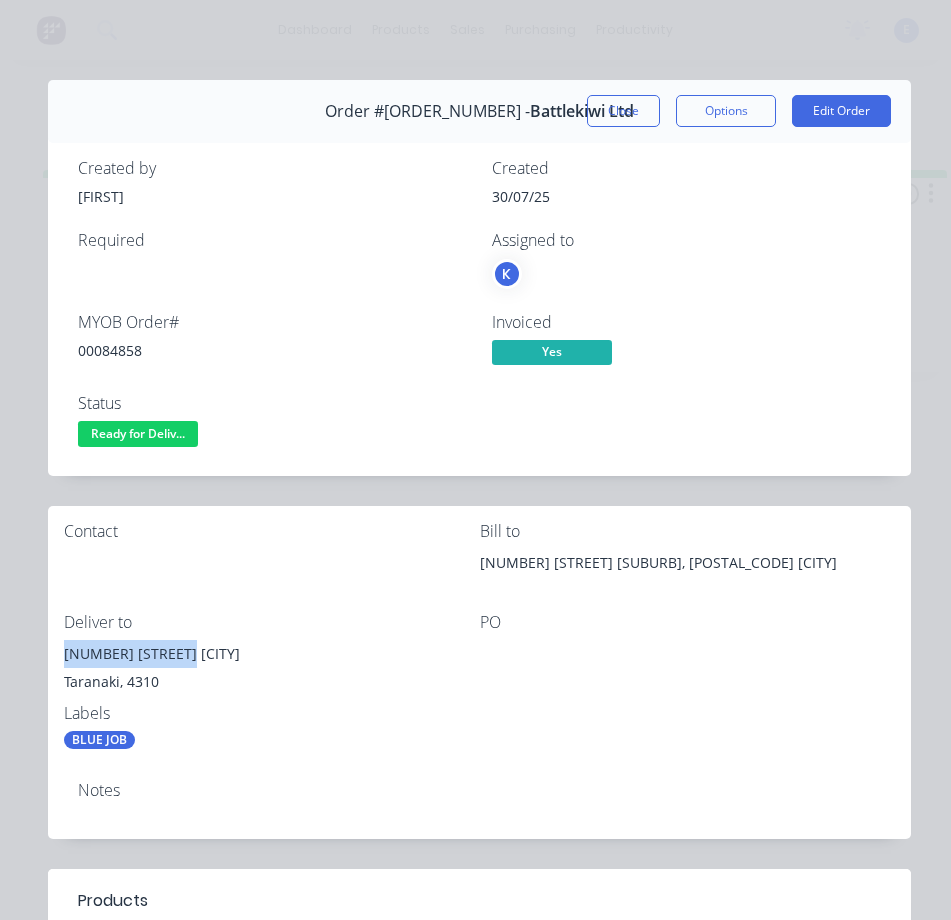 drag, startPoint x: 178, startPoint y: 657, endPoint x: 76, endPoint y: 656, distance: 102.0049 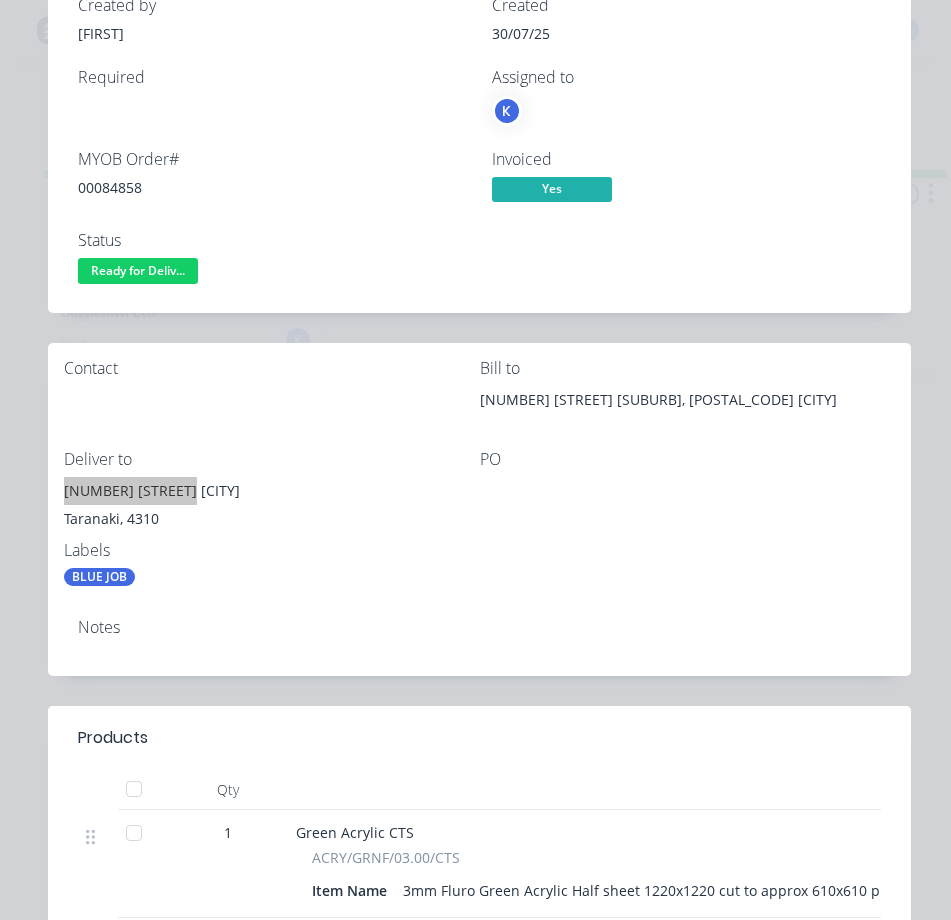scroll, scrollTop: 41, scrollLeft: 0, axis: vertical 